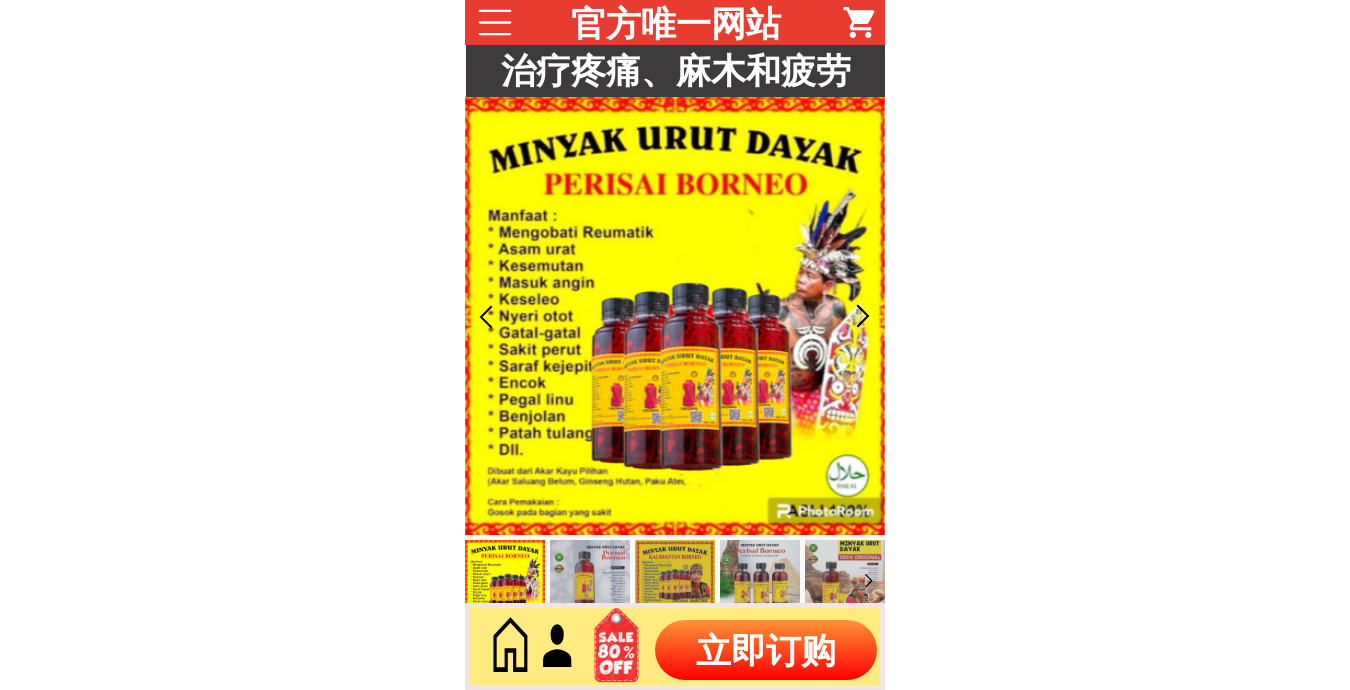 scroll, scrollTop: 0, scrollLeft: 0, axis: both 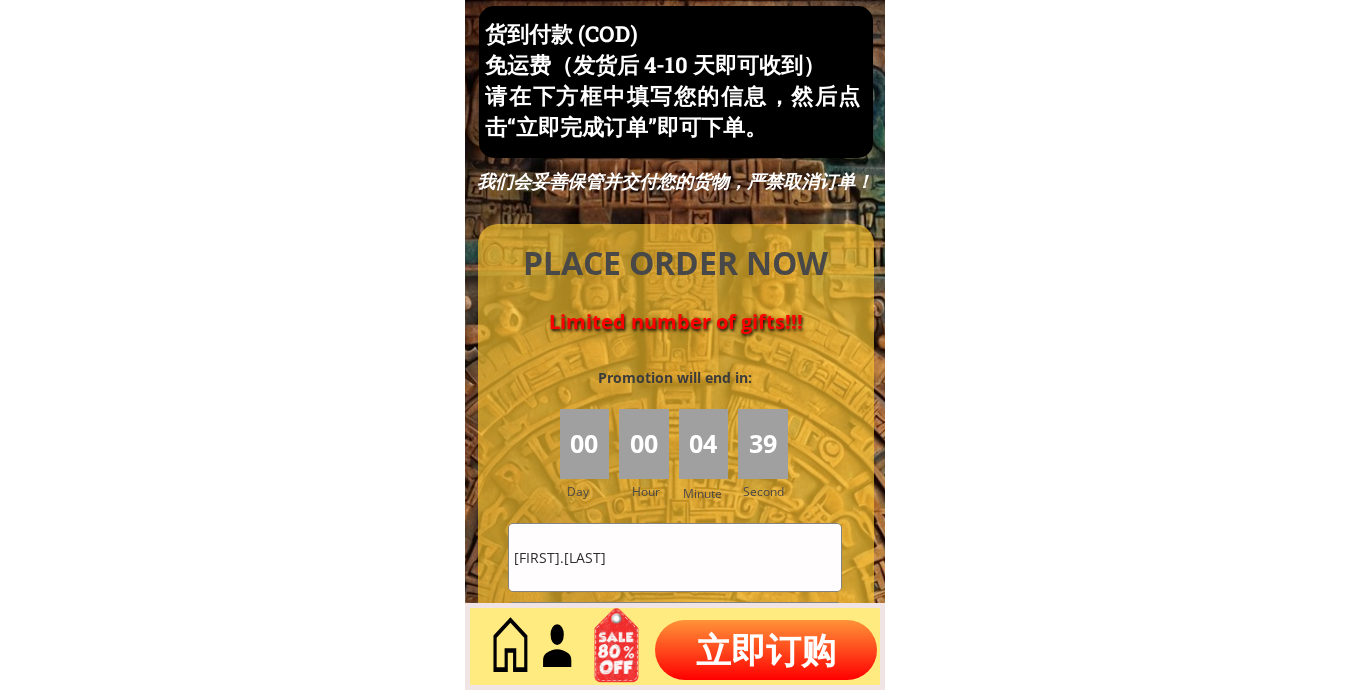 click on "[FIRST] [LAST]" at bounding box center (675, 557) 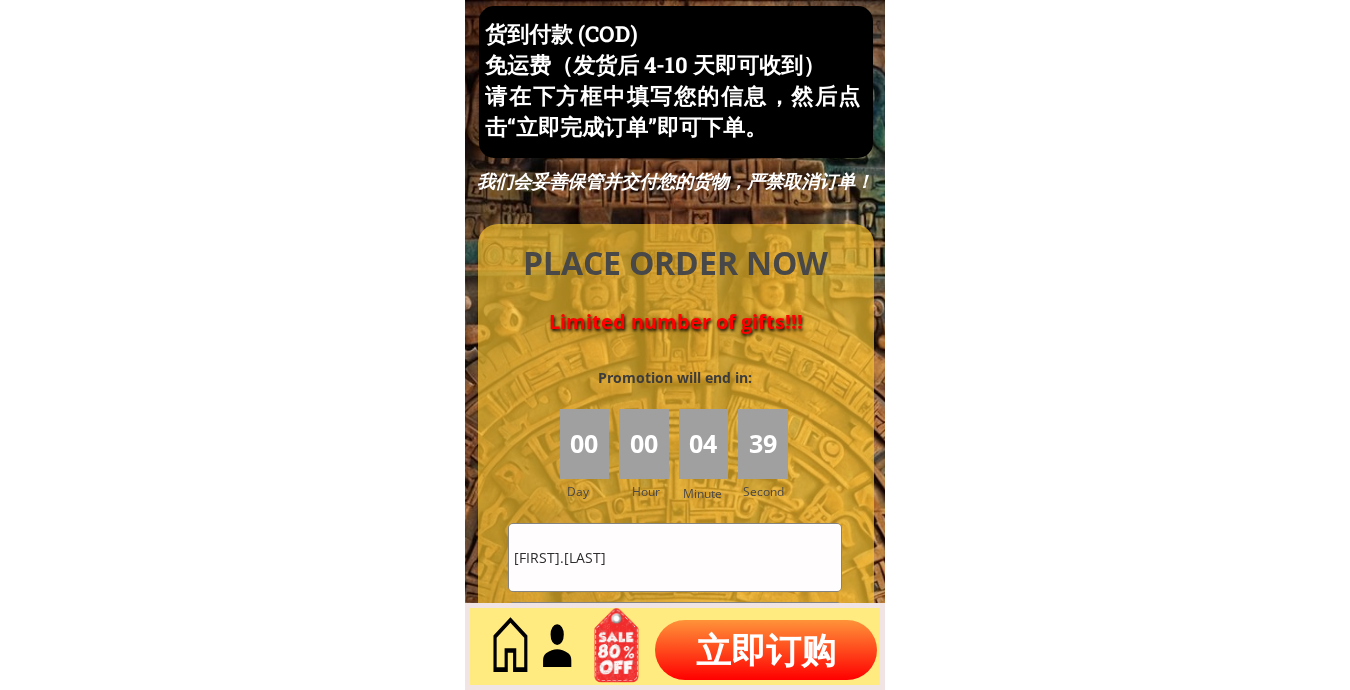 click on "[FIRST] [LAST]" at bounding box center [675, 557] 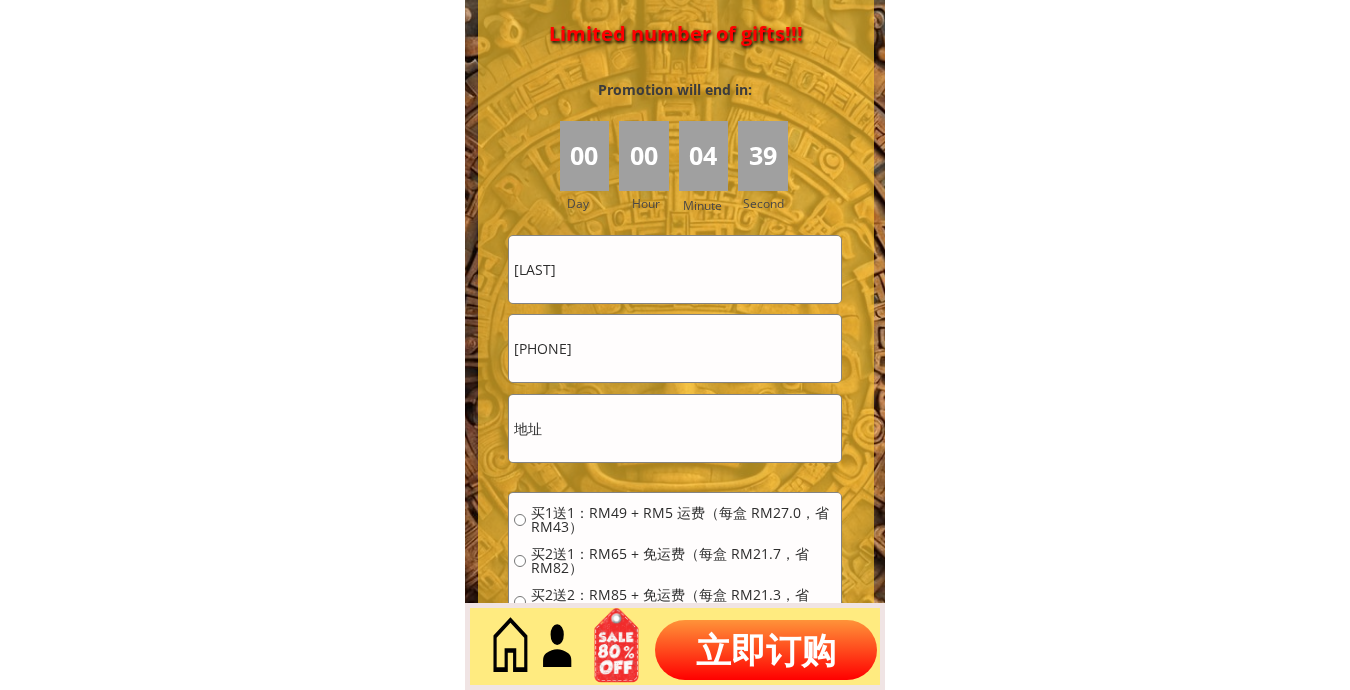 scroll, scrollTop: 8886, scrollLeft: 0, axis: vertical 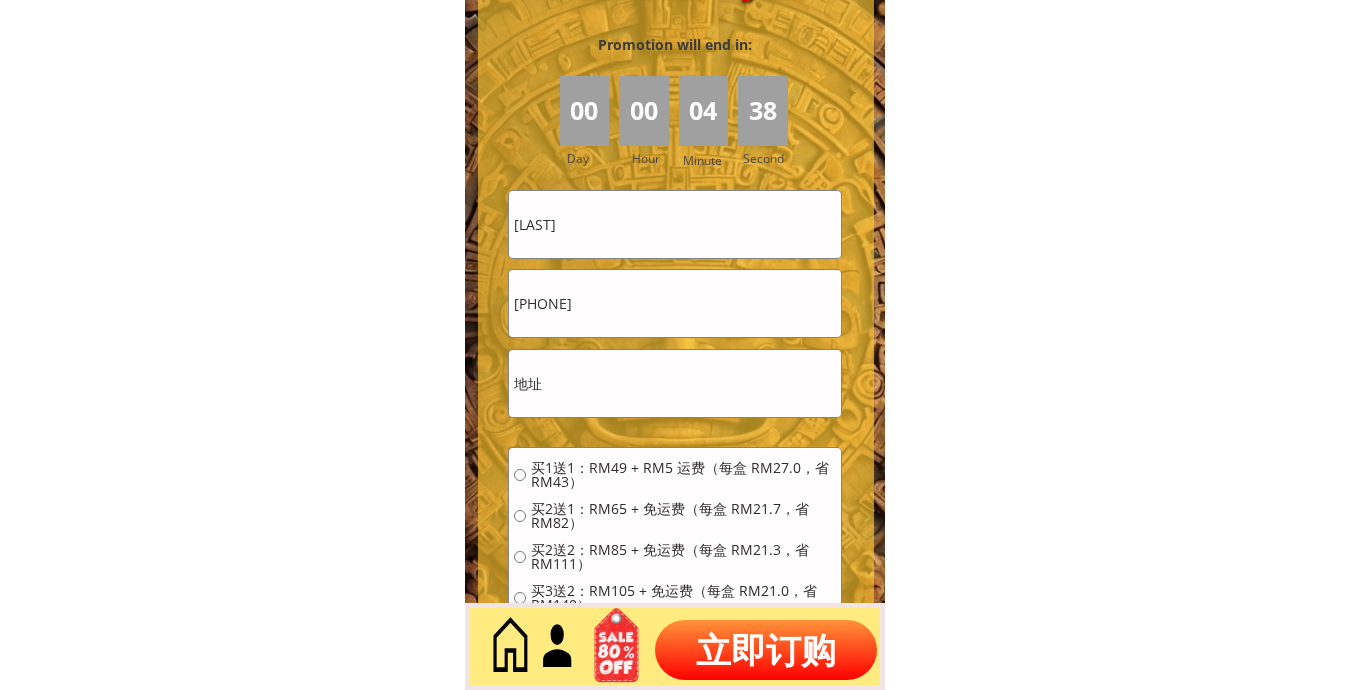 type on "PoEngSeong" 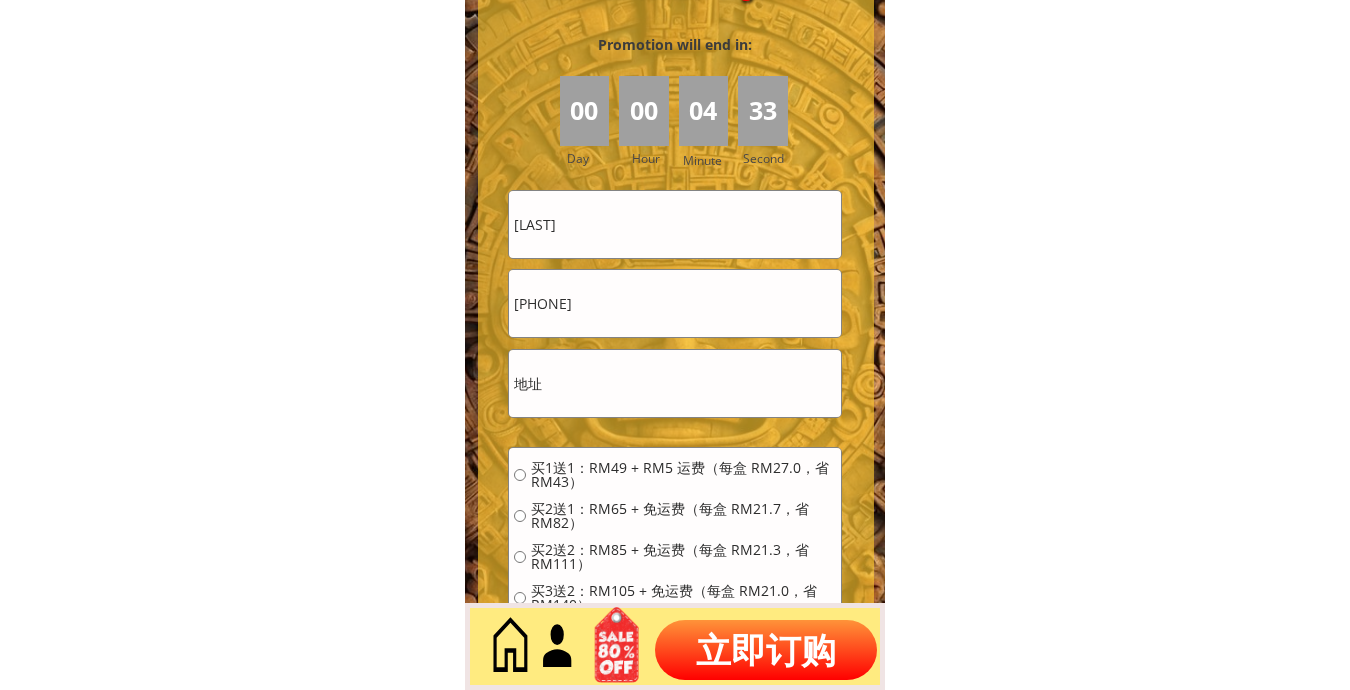 click at bounding box center [675, 383] 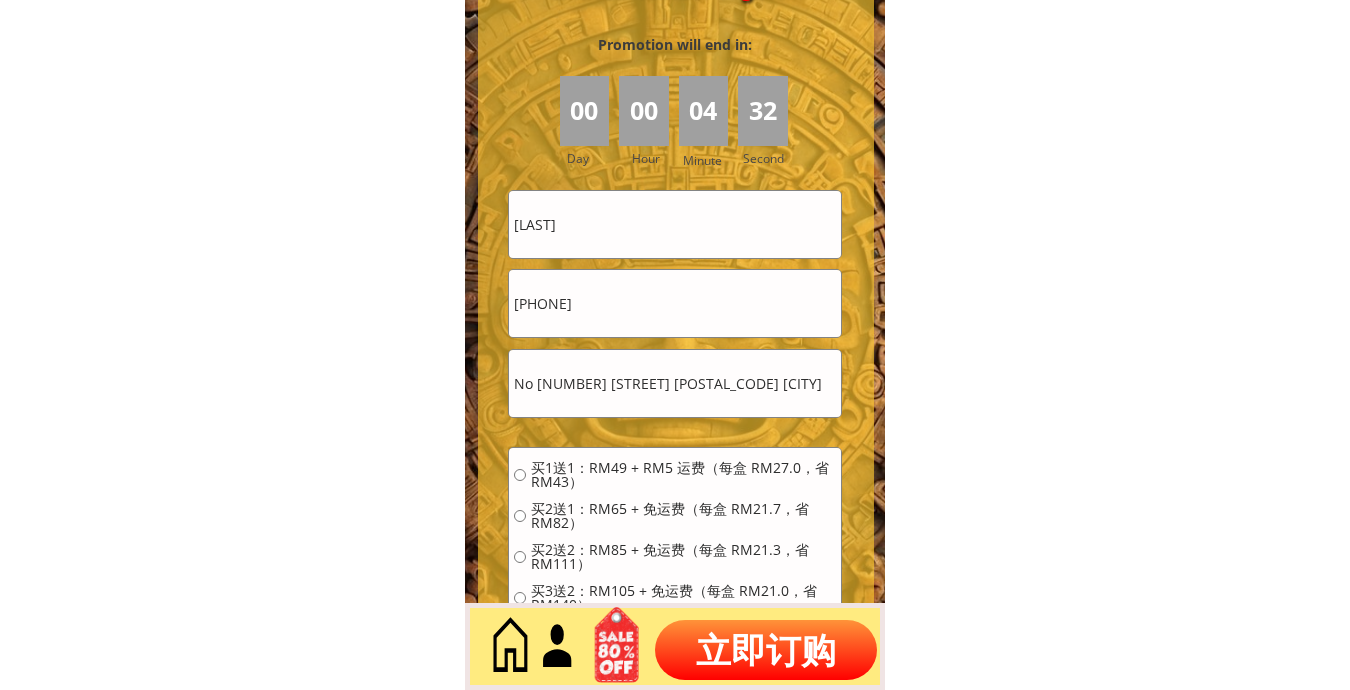 scroll, scrollTop: 0, scrollLeft: 16, axis: horizontal 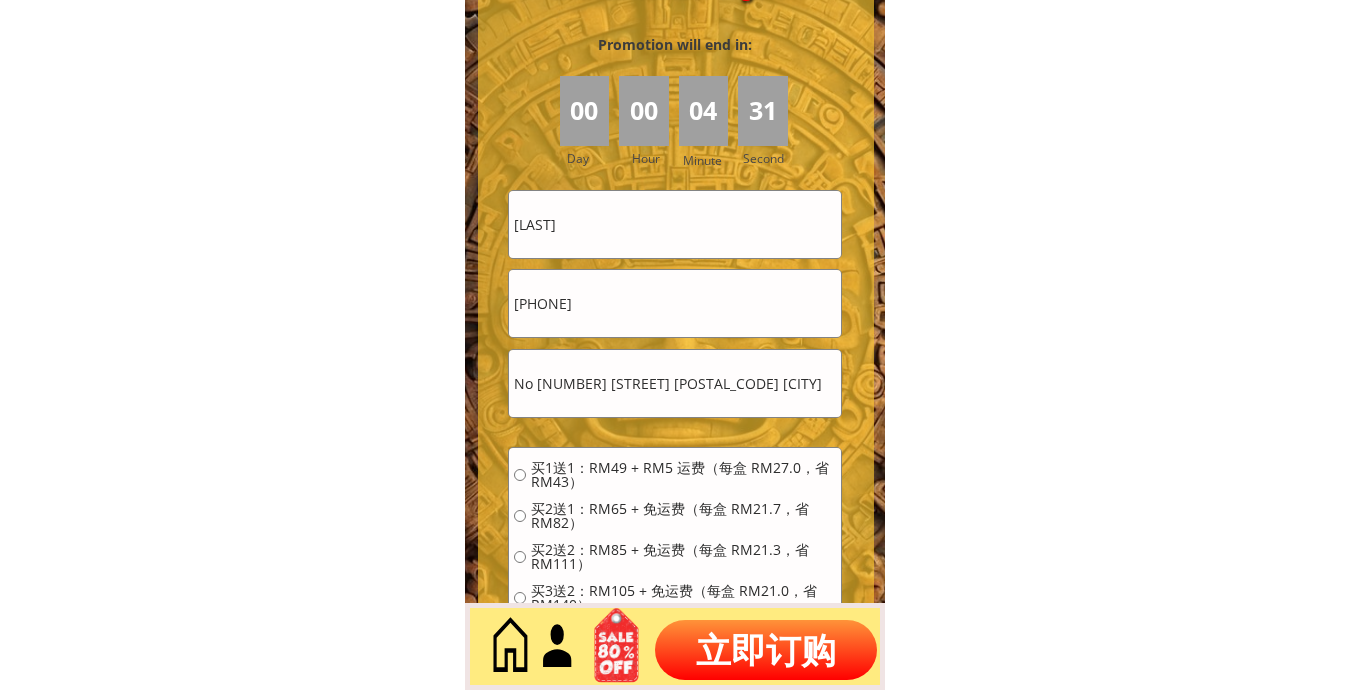 type on "No 60 Jln Ttr 1/1 Tmn Tasik Residensi 48000 Rawang" 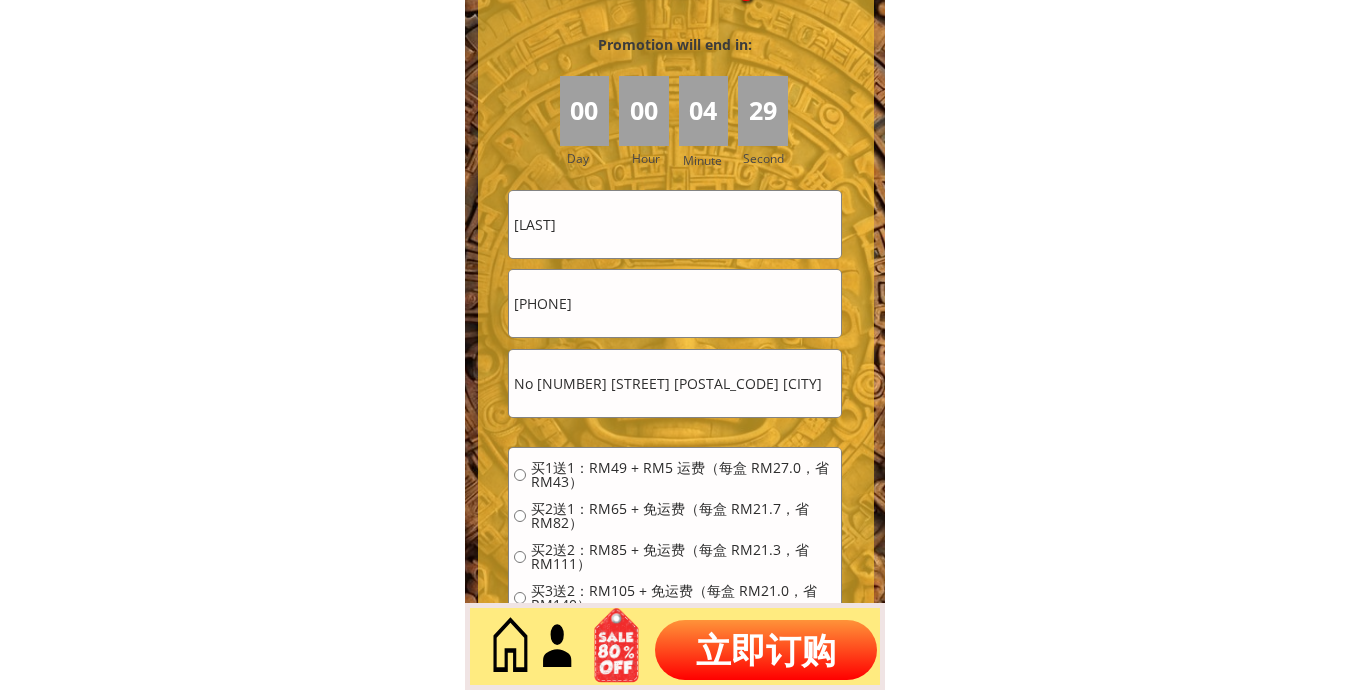 scroll, scrollTop: 0, scrollLeft: 0, axis: both 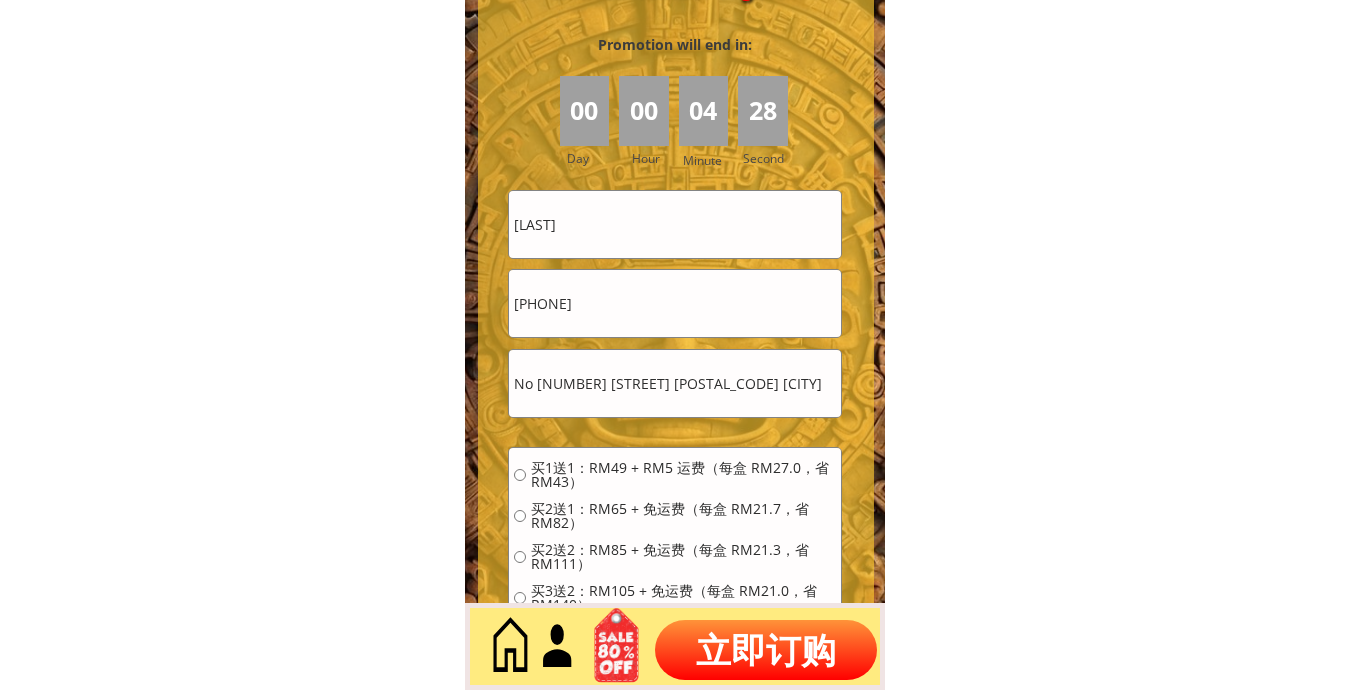 paste on "03668262" 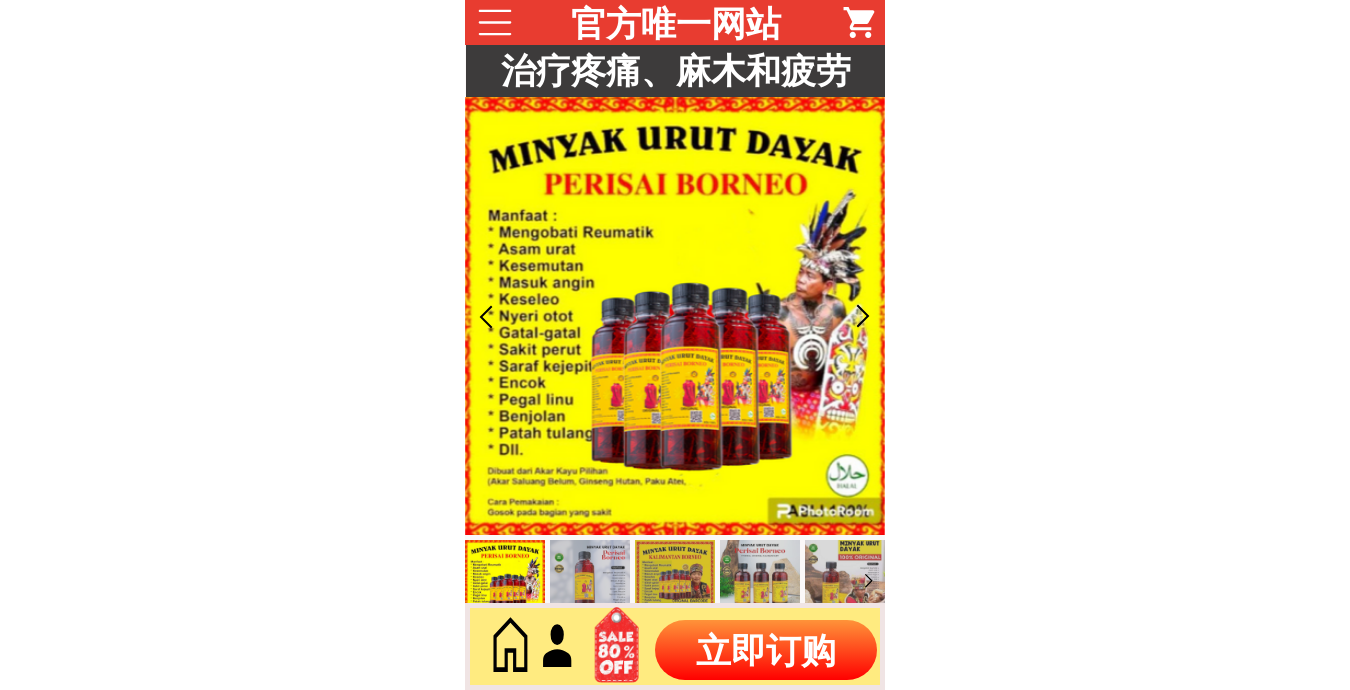 scroll, scrollTop: 0, scrollLeft: 0, axis: both 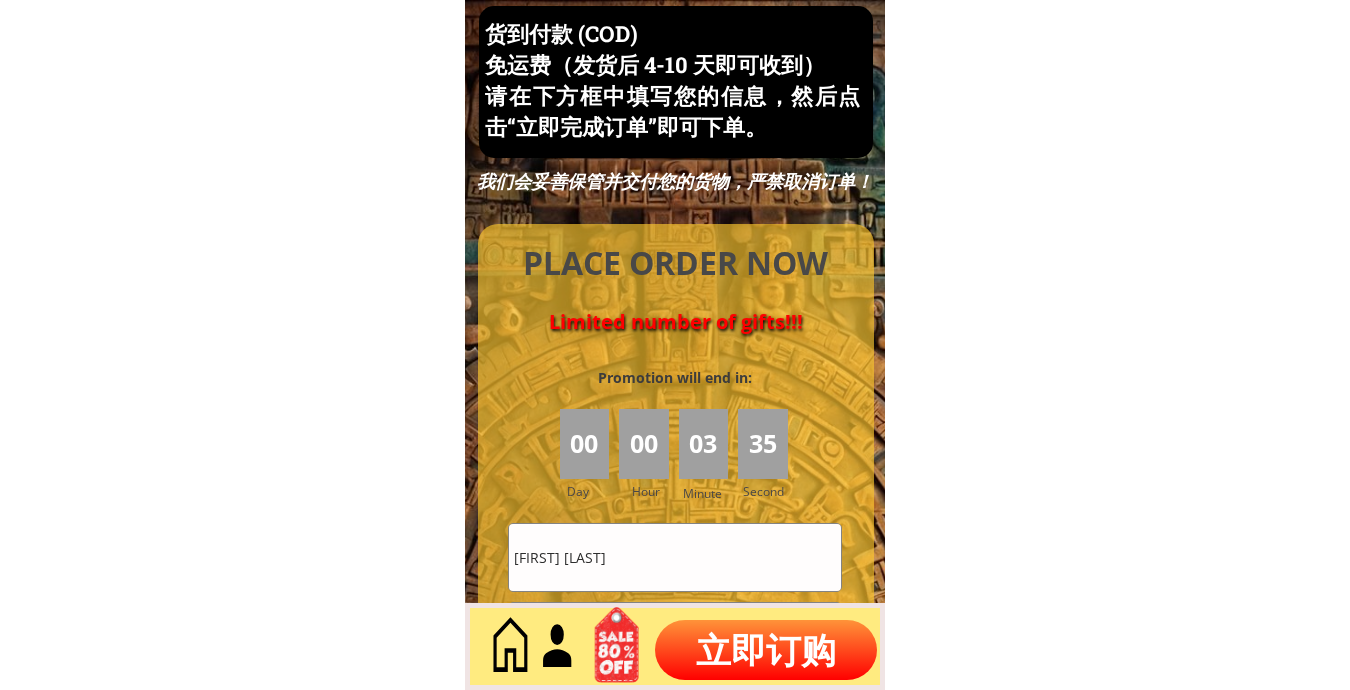 click on "[FIRST] [LAST]" at bounding box center (675, 557) 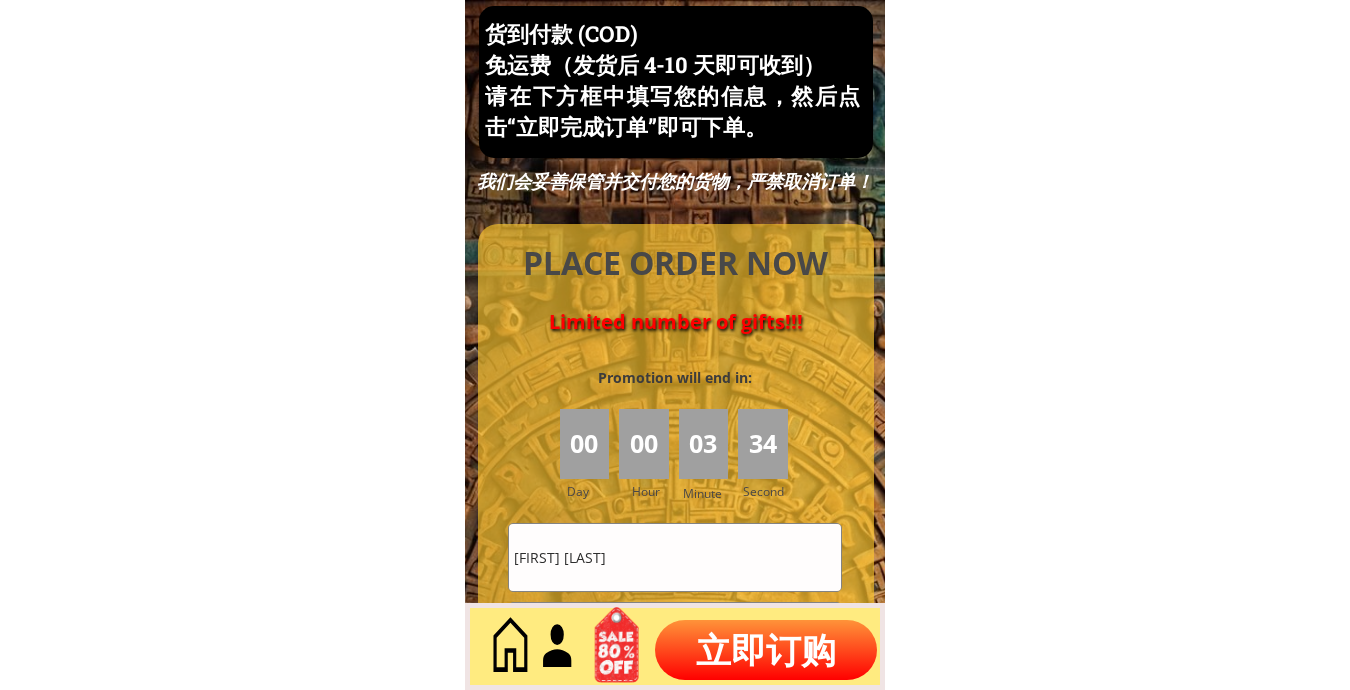 type on "[FIRST] [LAST]" 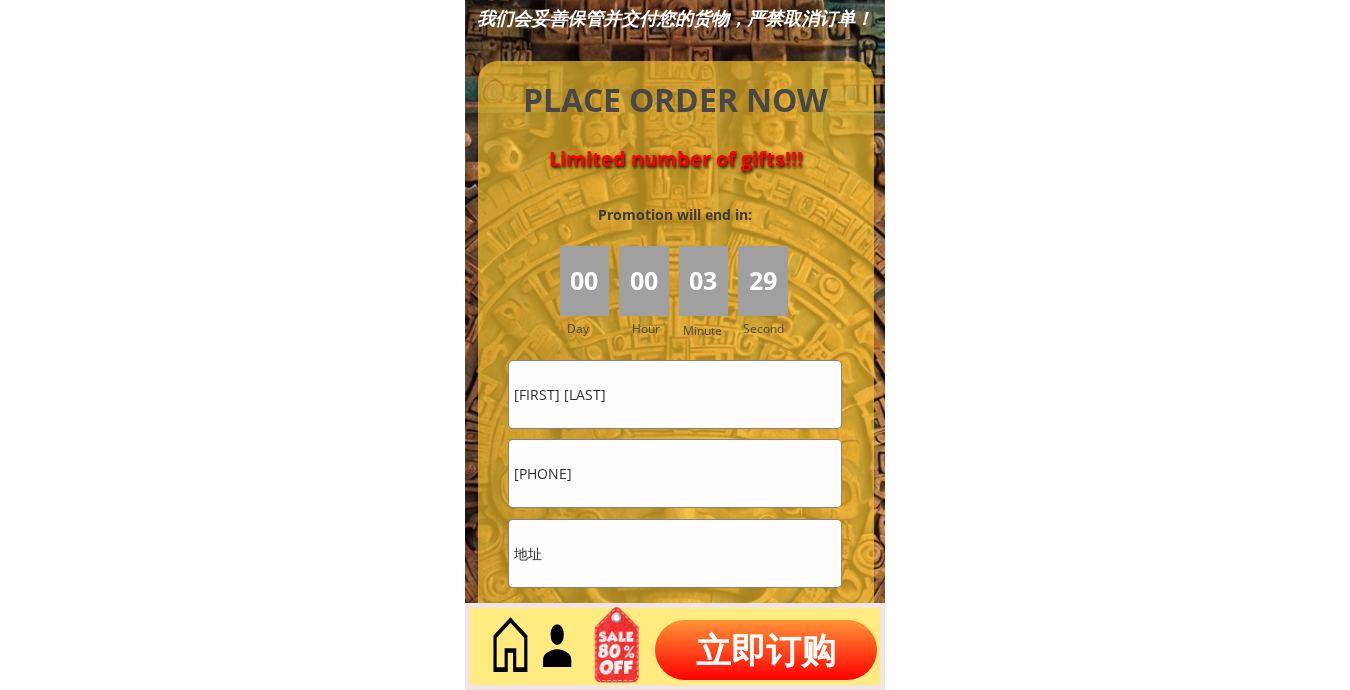 scroll, scrollTop: 8720, scrollLeft: 0, axis: vertical 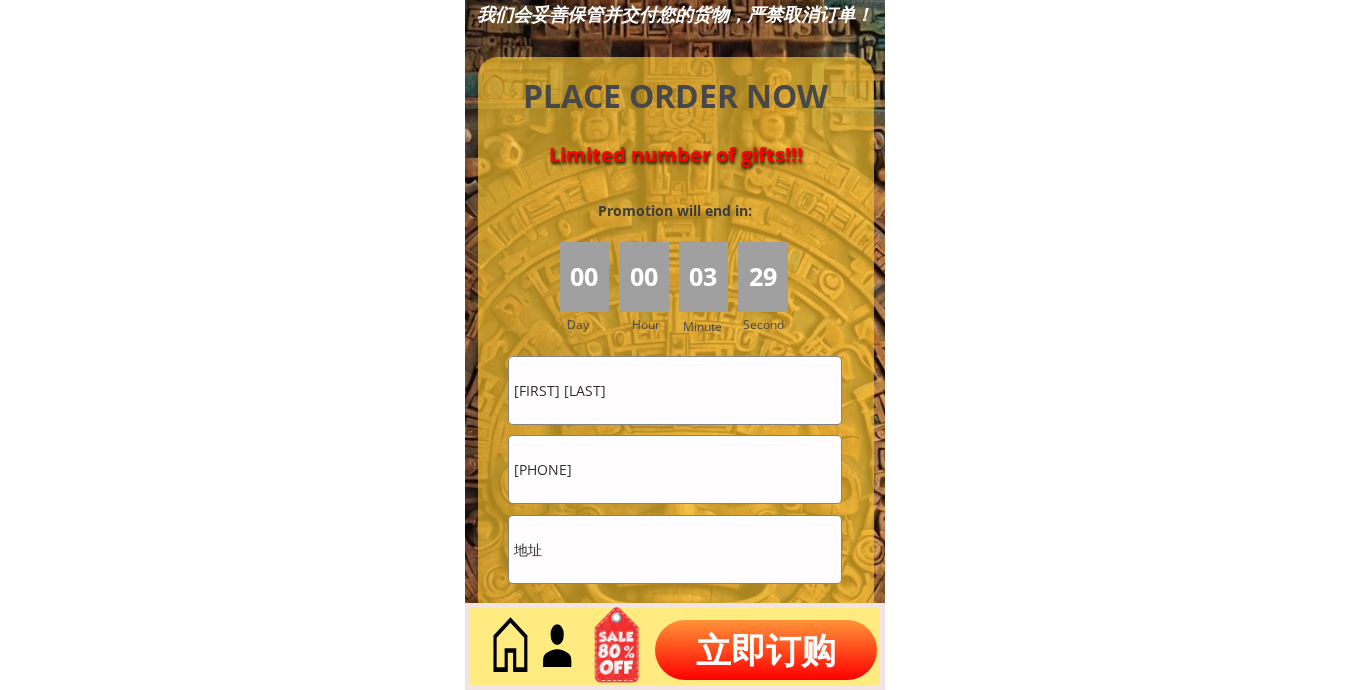 click on "[PHONE]" at bounding box center (675, 469) 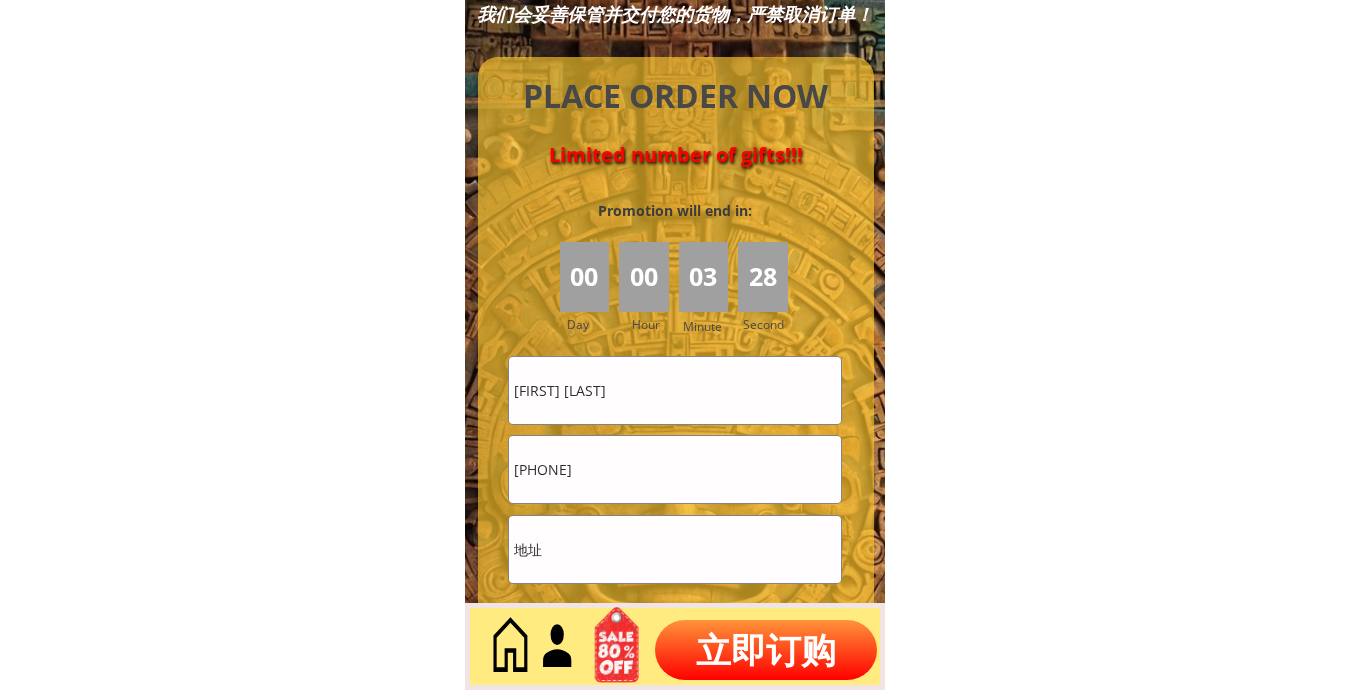 click on "[PHONE]" at bounding box center (675, 469) 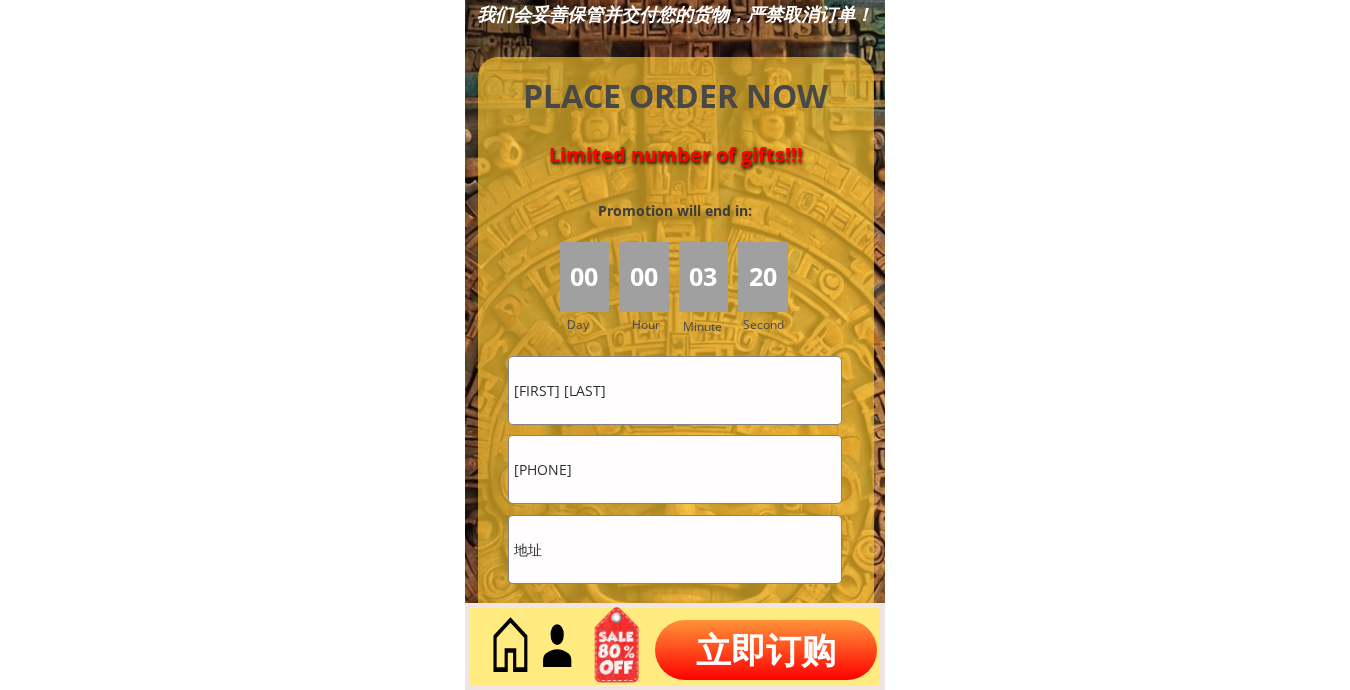 click at bounding box center [675, 549] 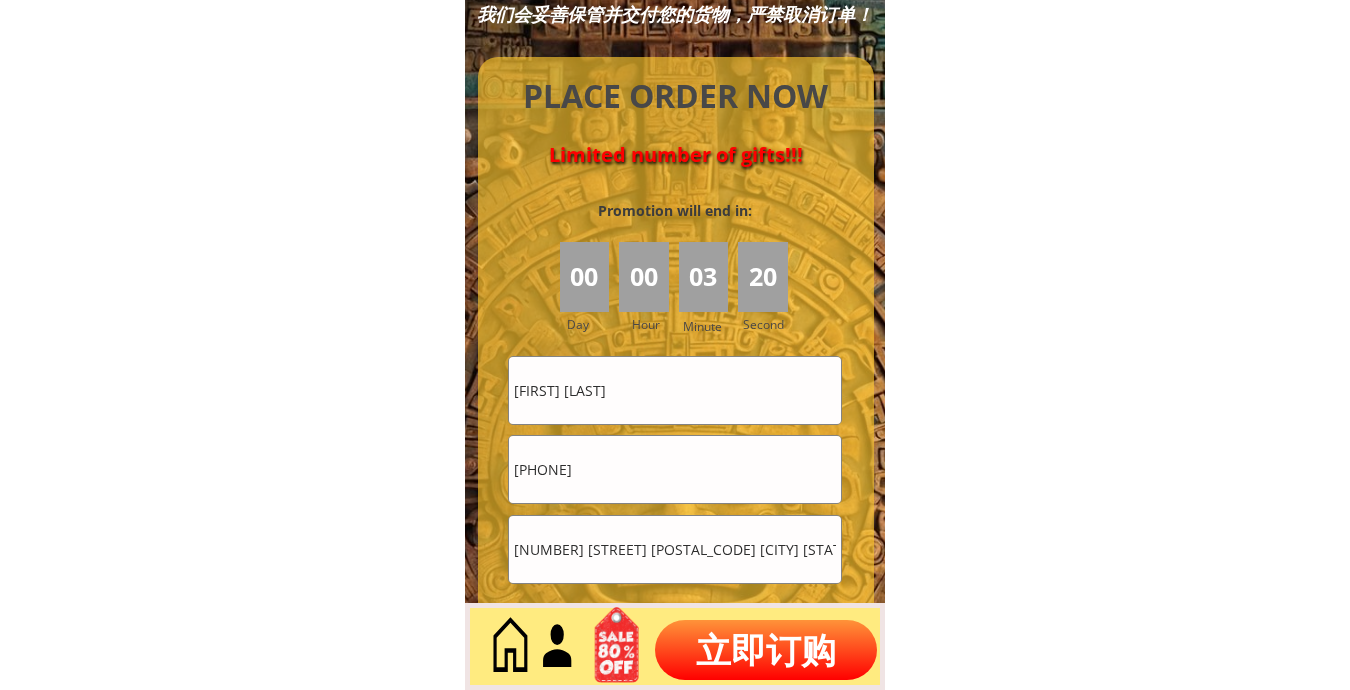 scroll, scrollTop: 0, scrollLeft: 88, axis: horizontal 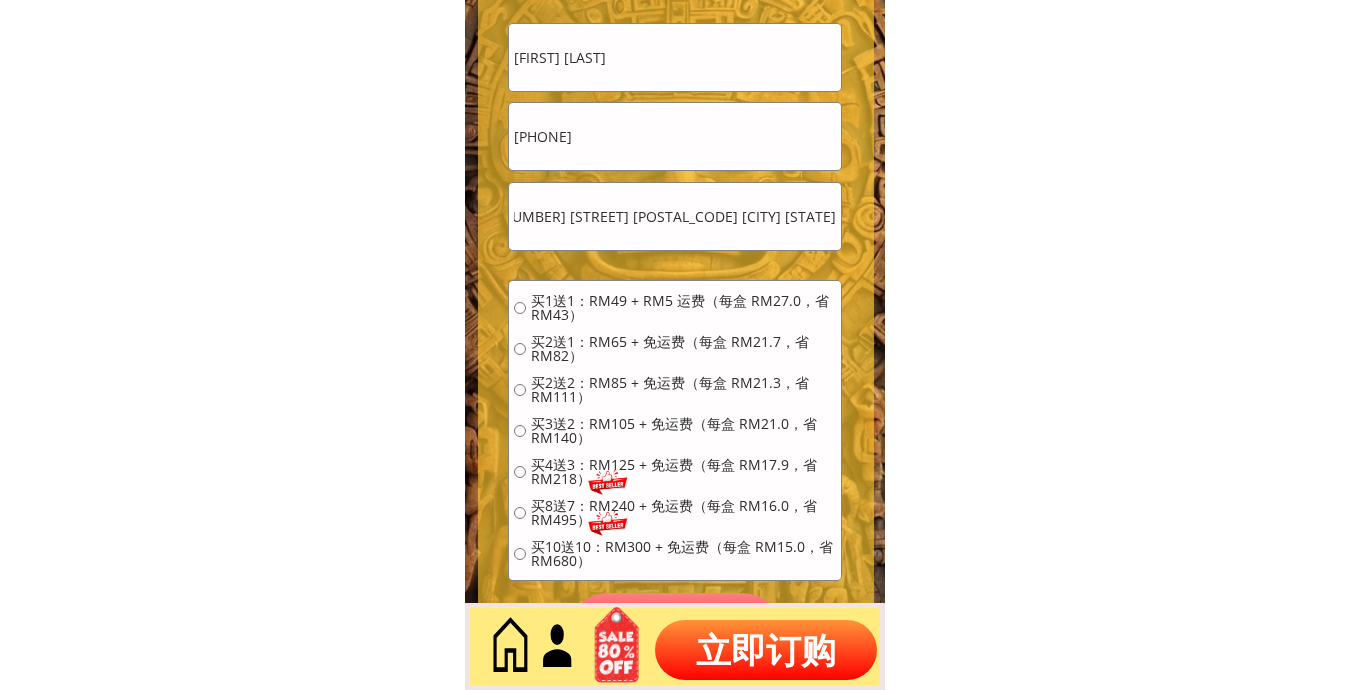 type on "[NUMBER] [STREET] [POSTAL_CODE] [CITY] [STATE]" 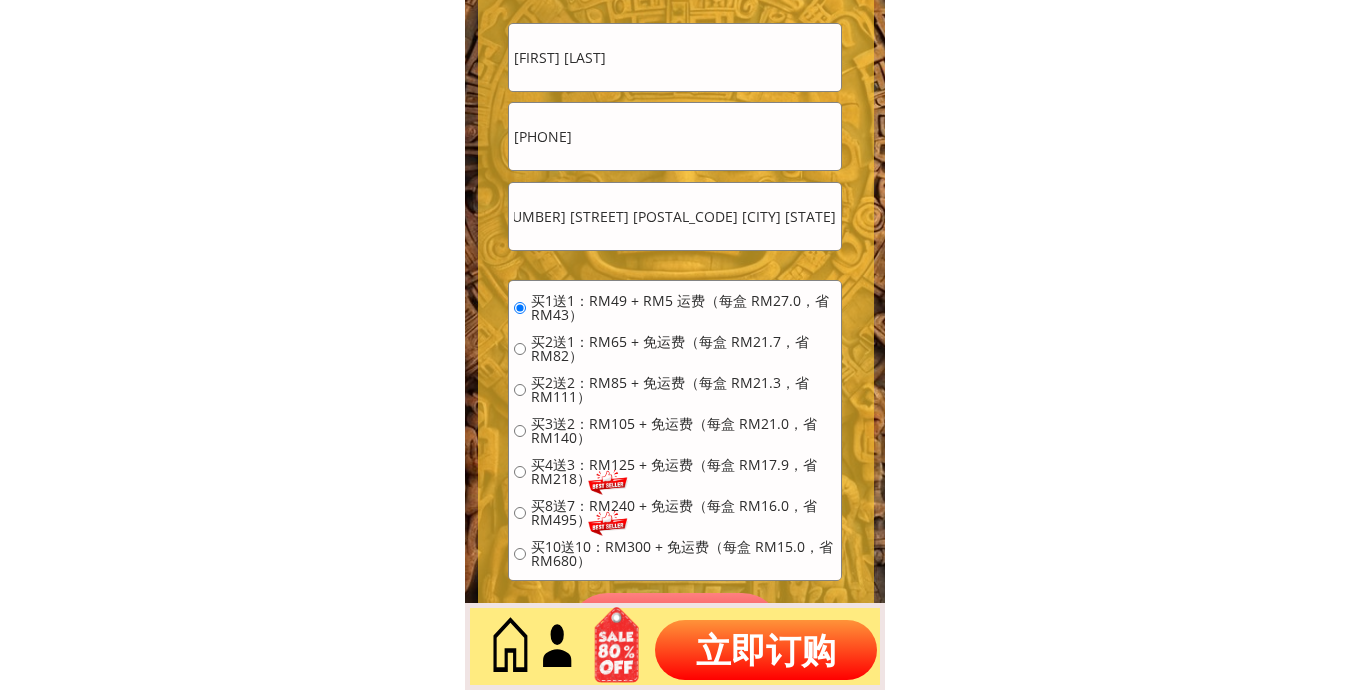 scroll, scrollTop: 0, scrollLeft: 0, axis: both 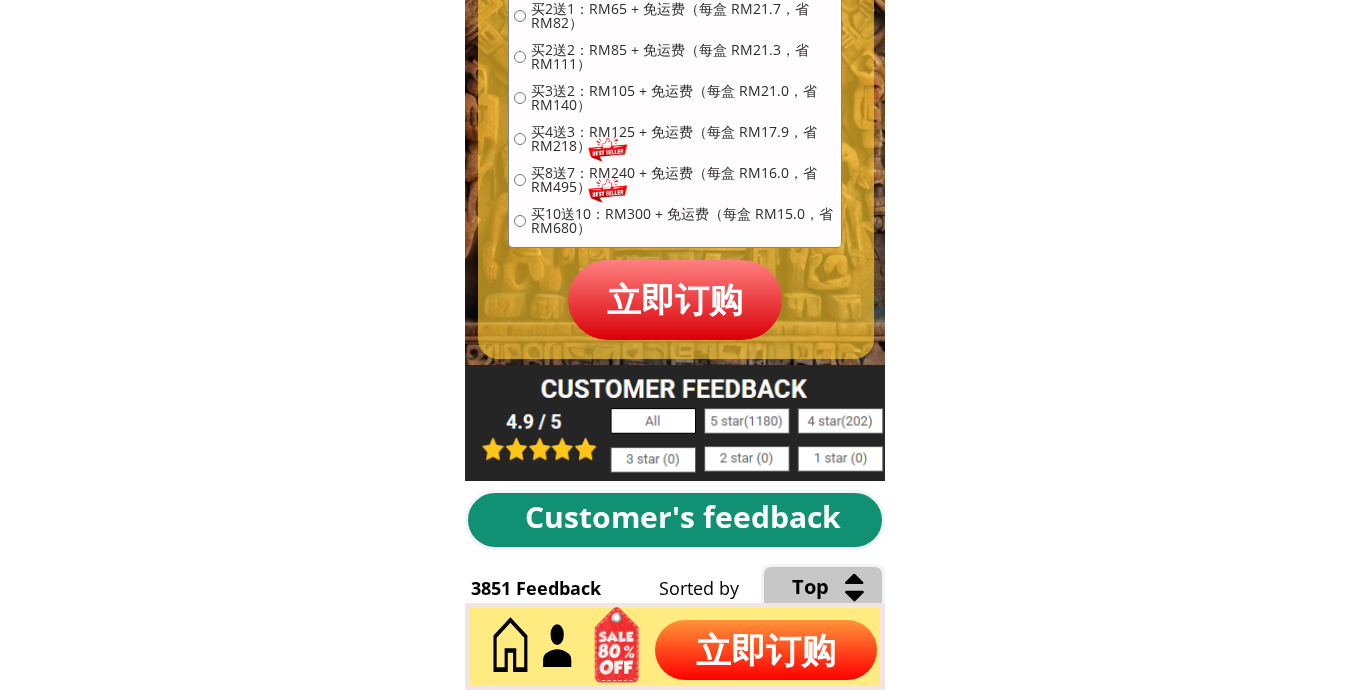 click on "立即订购" at bounding box center (675, 299) 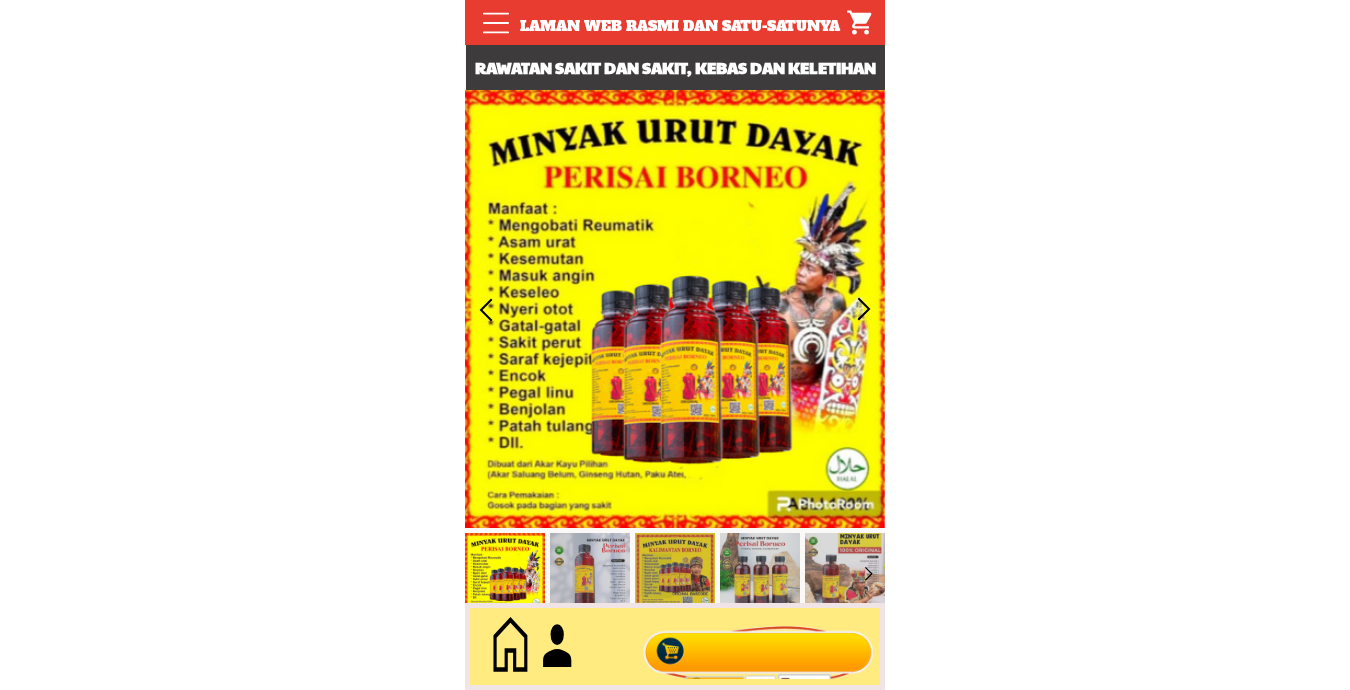 scroll, scrollTop: 0, scrollLeft: 0, axis: both 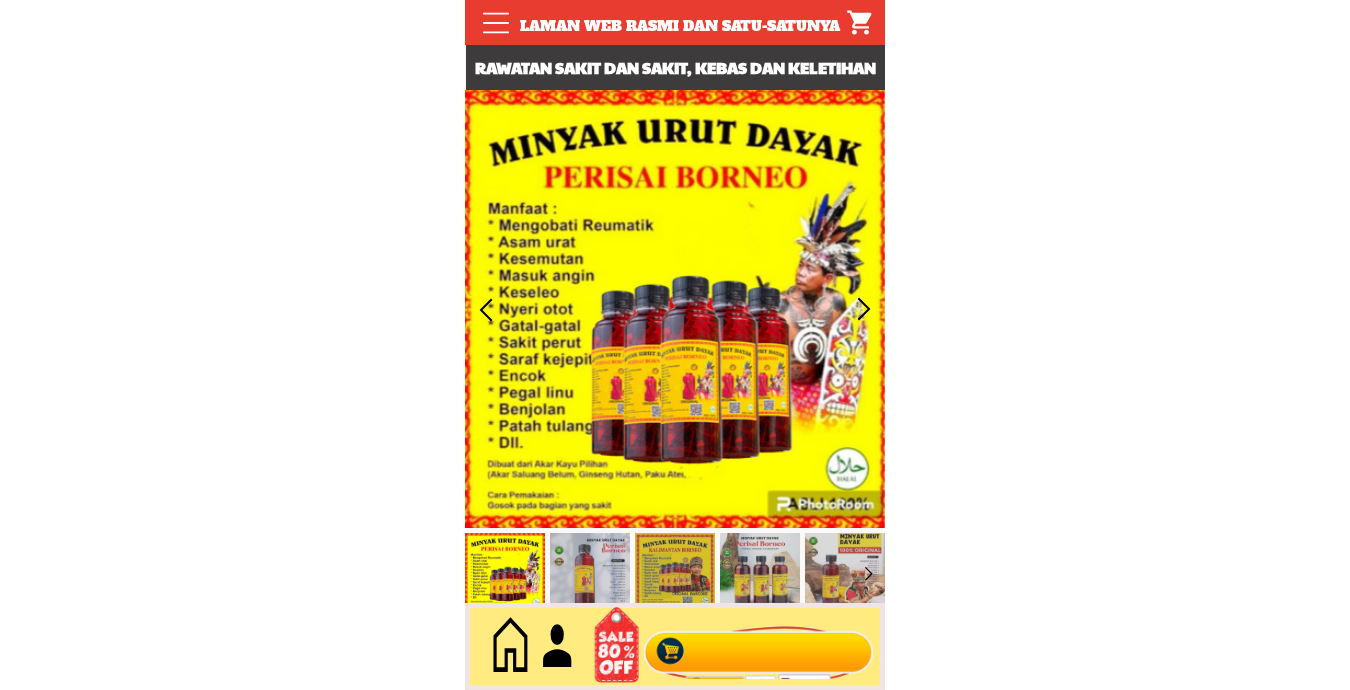 click at bounding box center (759, 647) 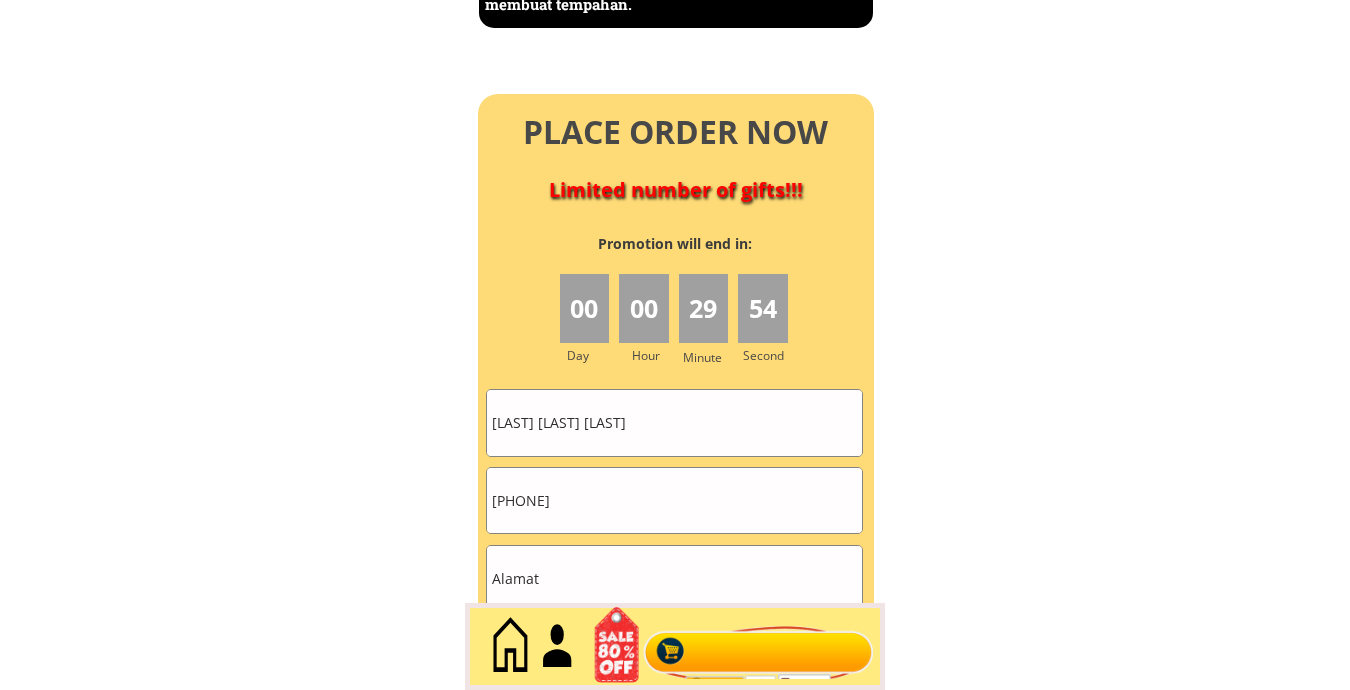 scroll, scrollTop: 9009, scrollLeft: 0, axis: vertical 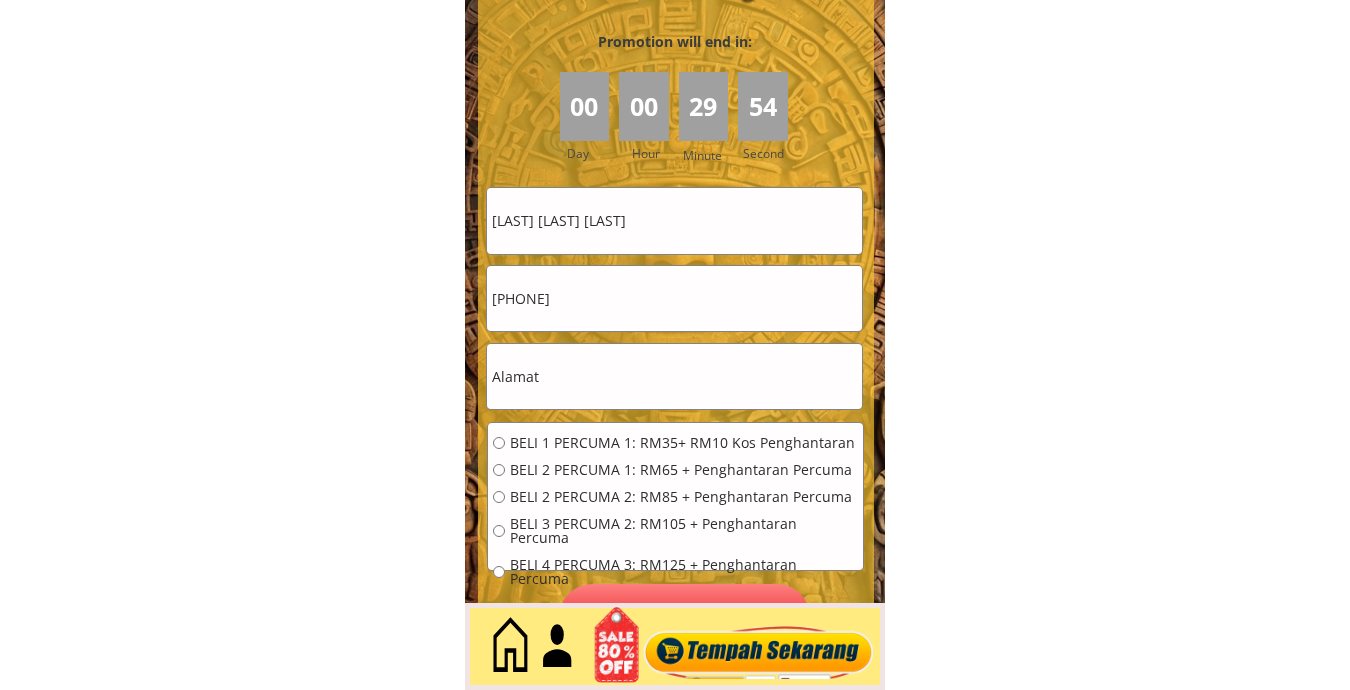 click on "[FIRST] [LAST]" at bounding box center (674, 220) 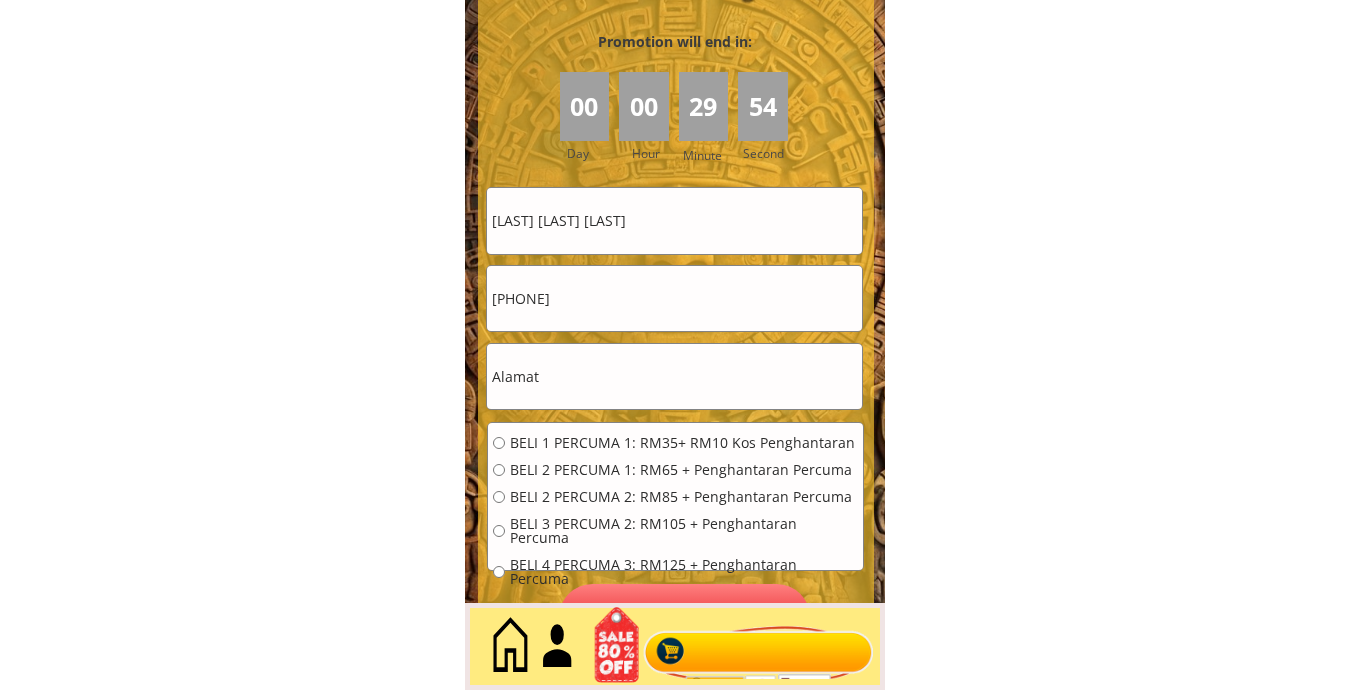 click on "[FIRST] [LAST]" at bounding box center [674, 220] 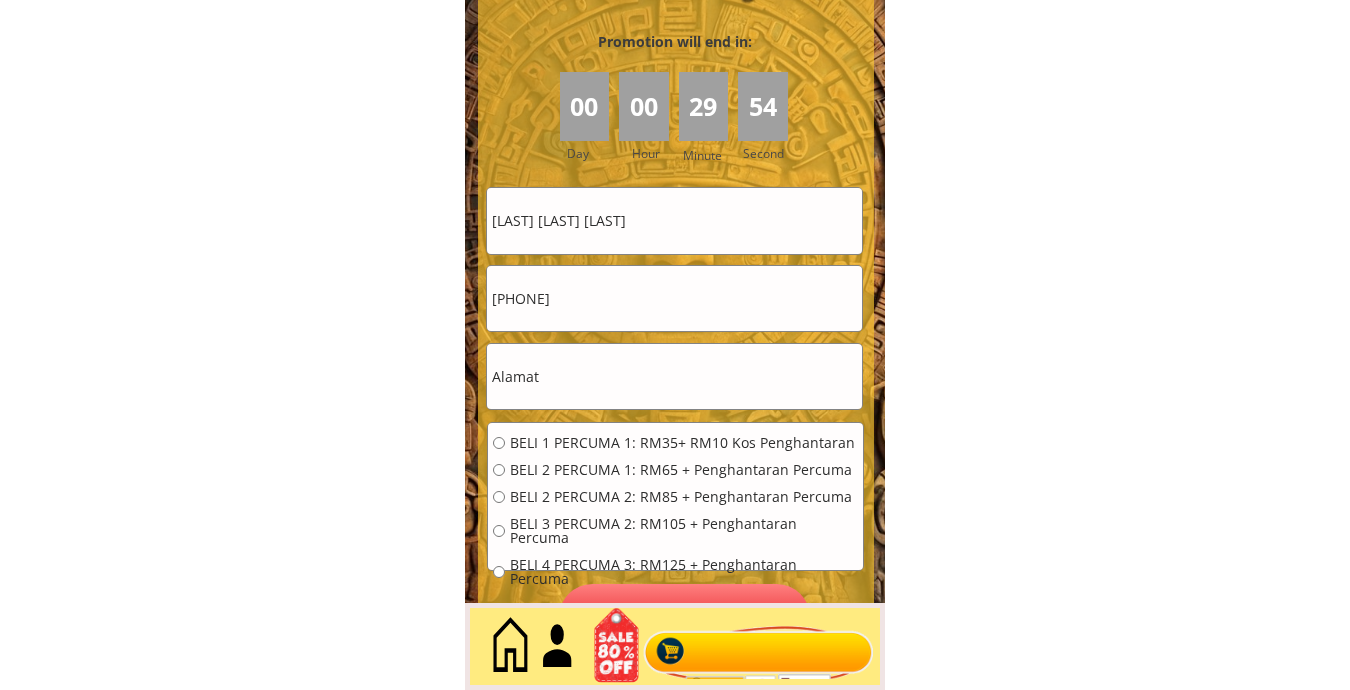 paste on "Hayati binti morat" 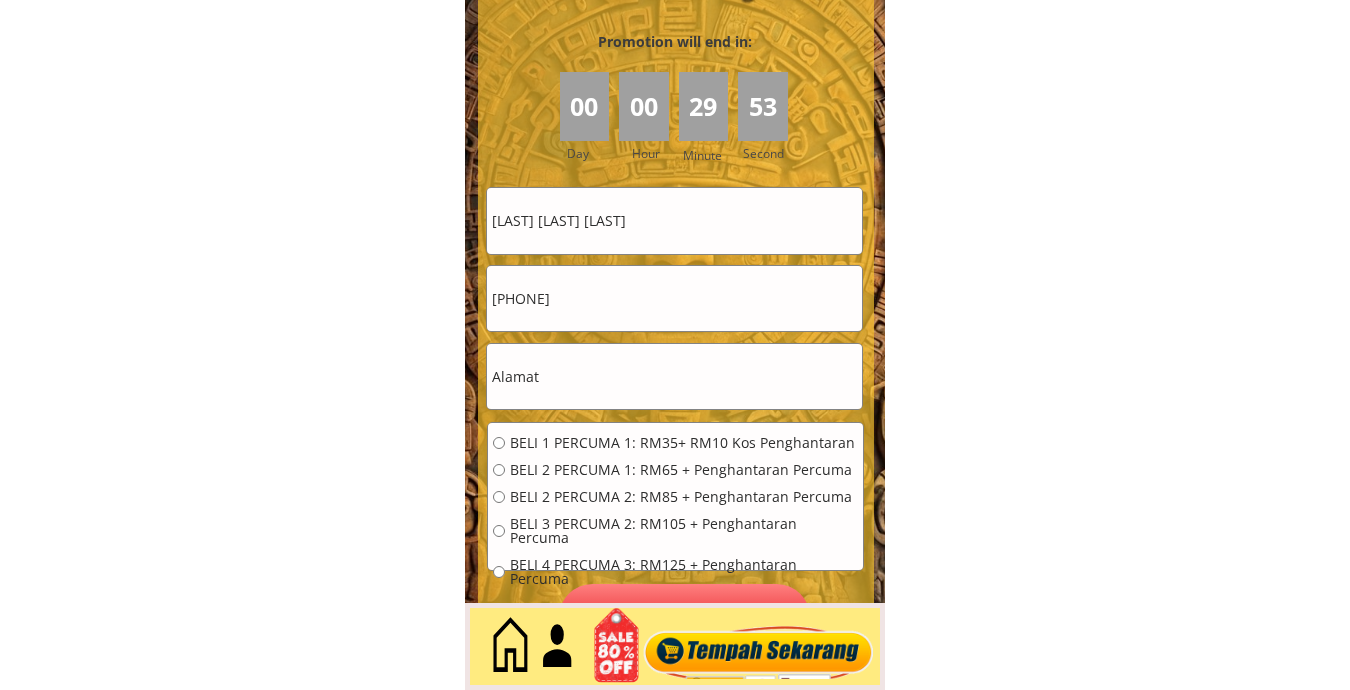 type on "Hayati binti morat" 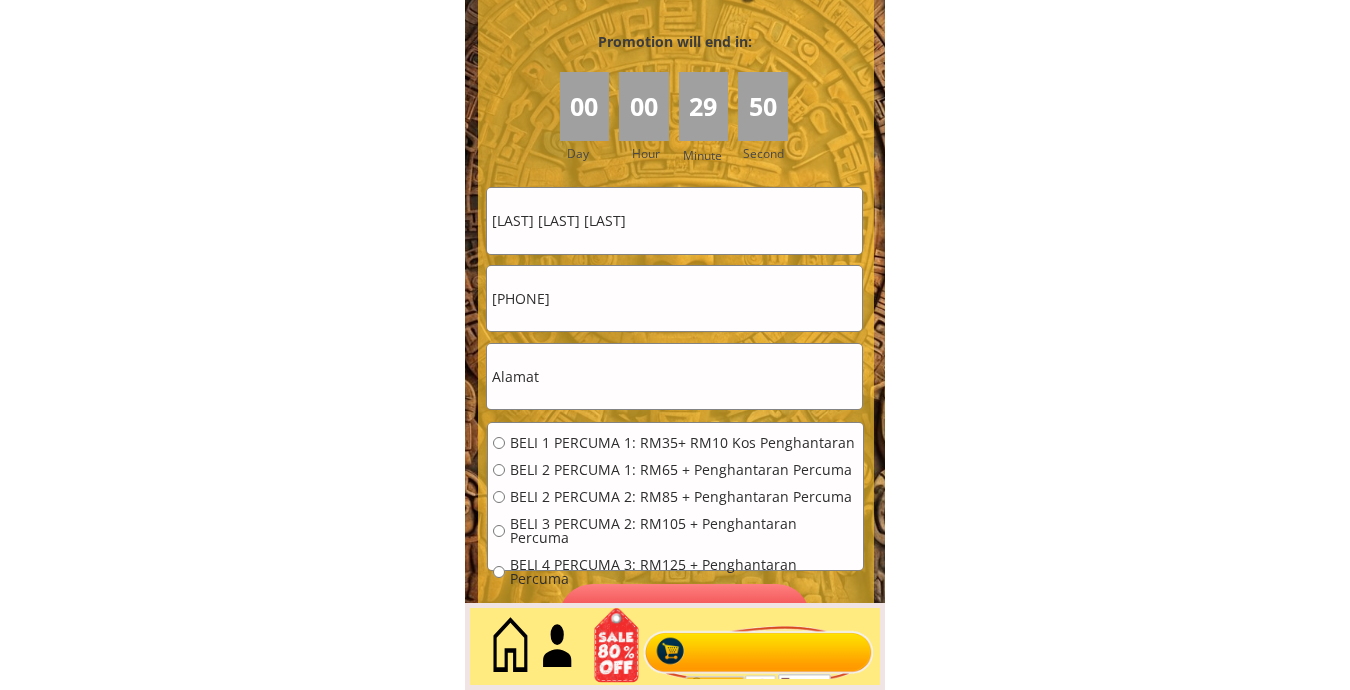 click on "[PHONE]" at bounding box center [674, 298] 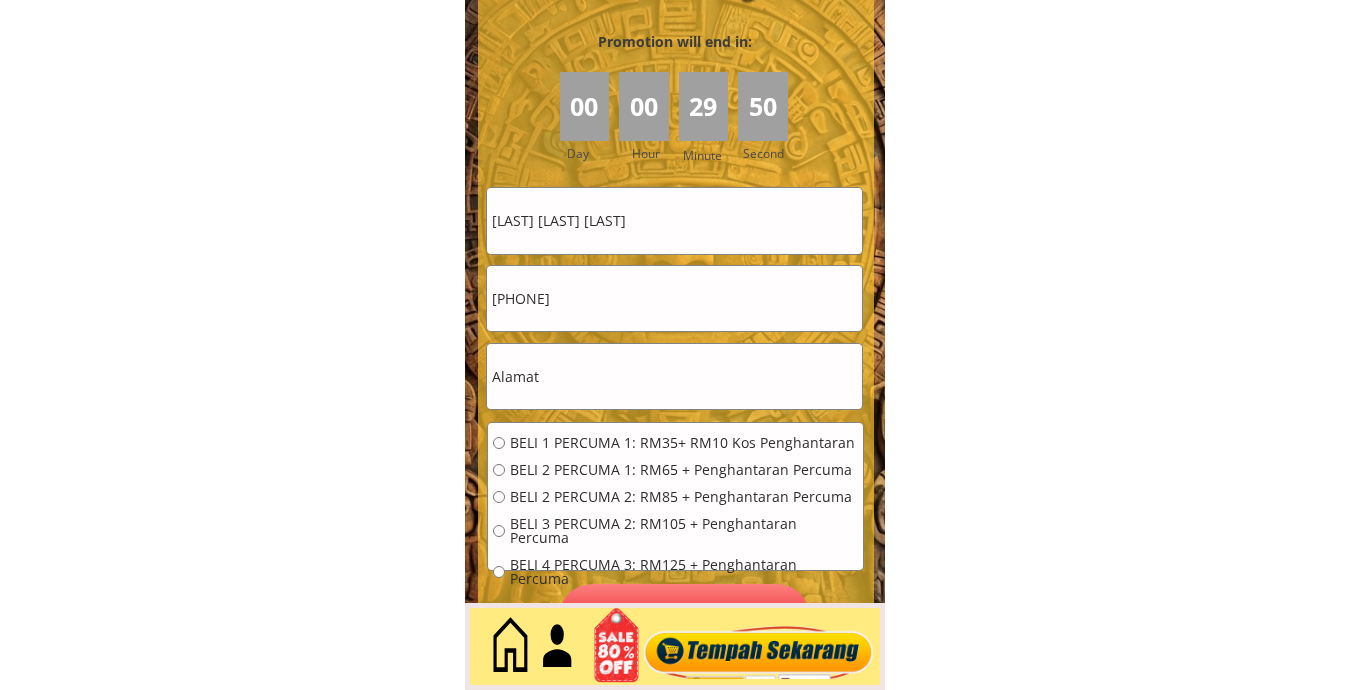 click on "[PHONE]" at bounding box center (674, 298) 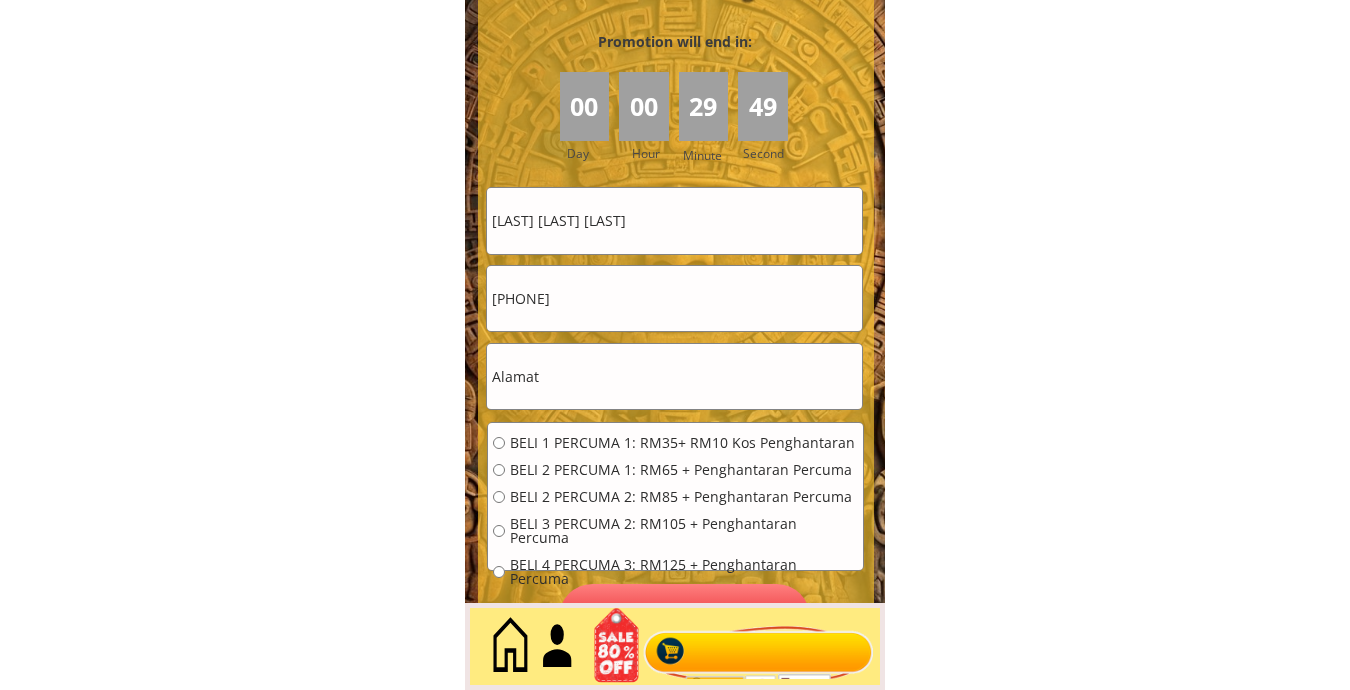 type on "0164259916" 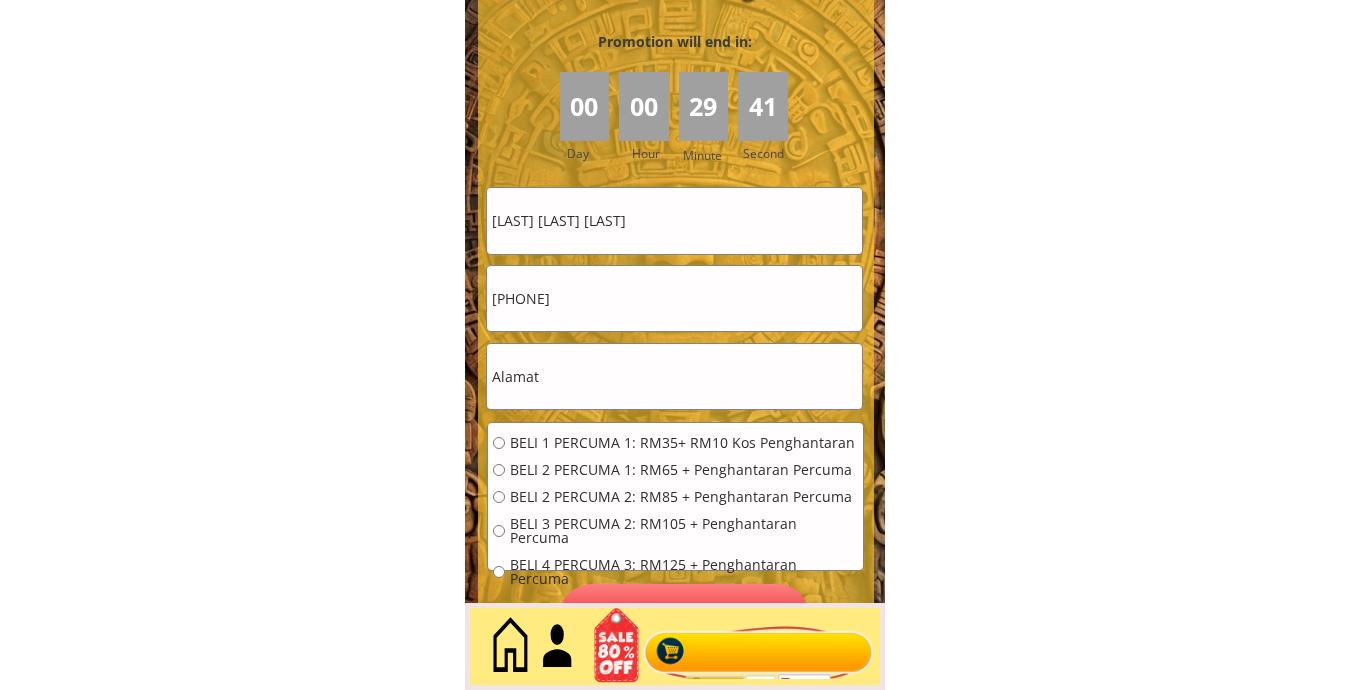 click at bounding box center (674, 376) 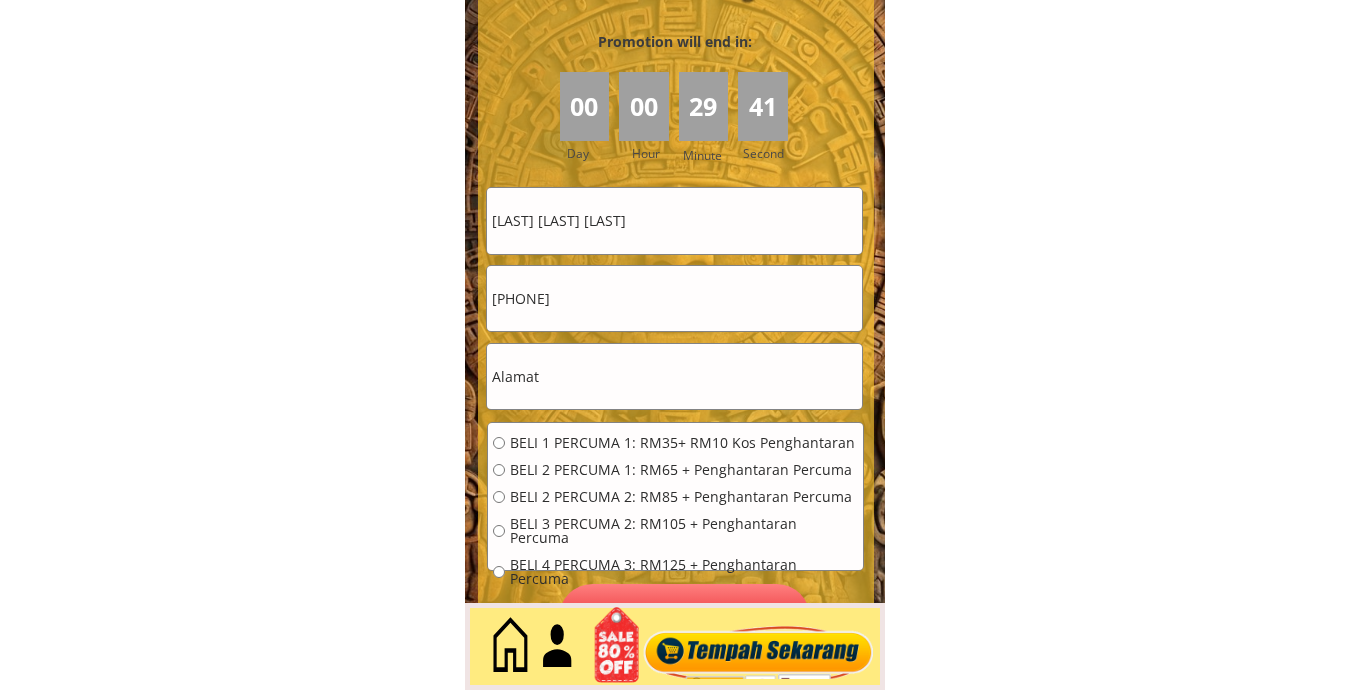 paste on "No 122 kampung sungai layar hujung 08000 sungai petani Kedah" 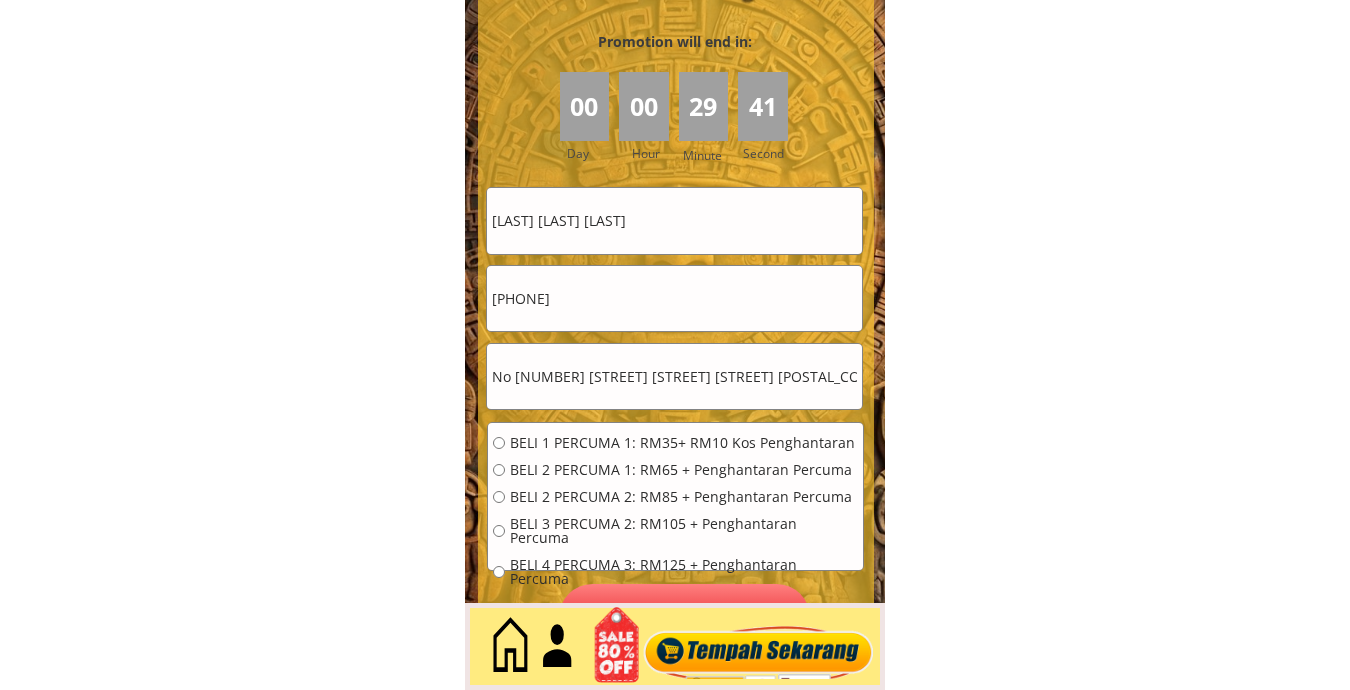 scroll, scrollTop: 0, scrollLeft: 58, axis: horizontal 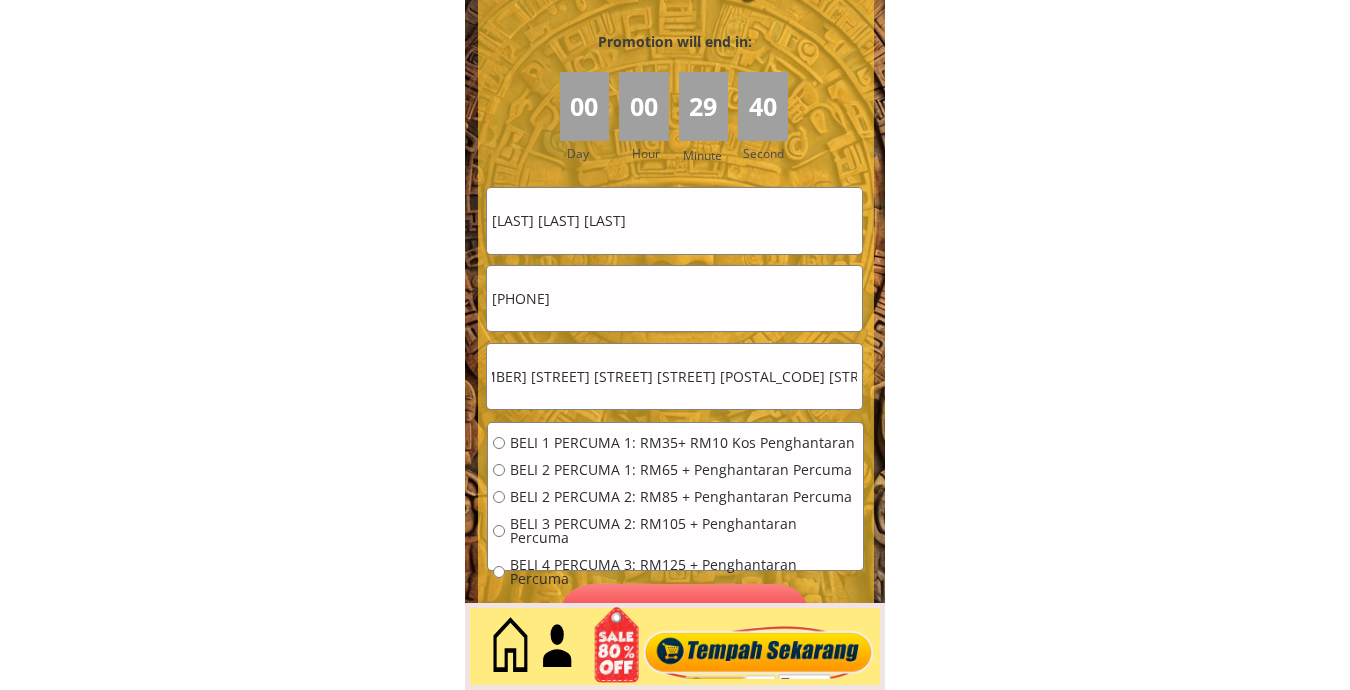 type on "No 122 kampung sungai layar hujung 08000 sungai petani Kedah" 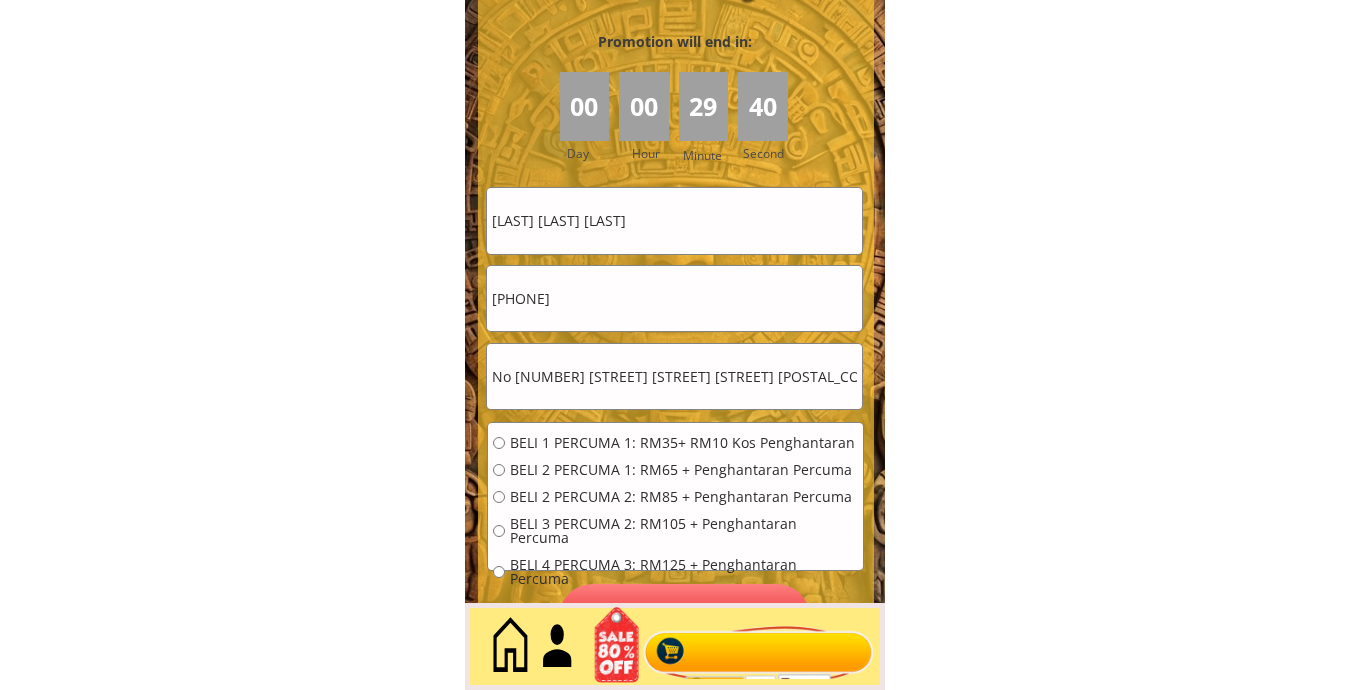 click on "BELI 1 PERCUMA 1: RM35+ RM10 Kos  Penghantaran" at bounding box center (684, 443) 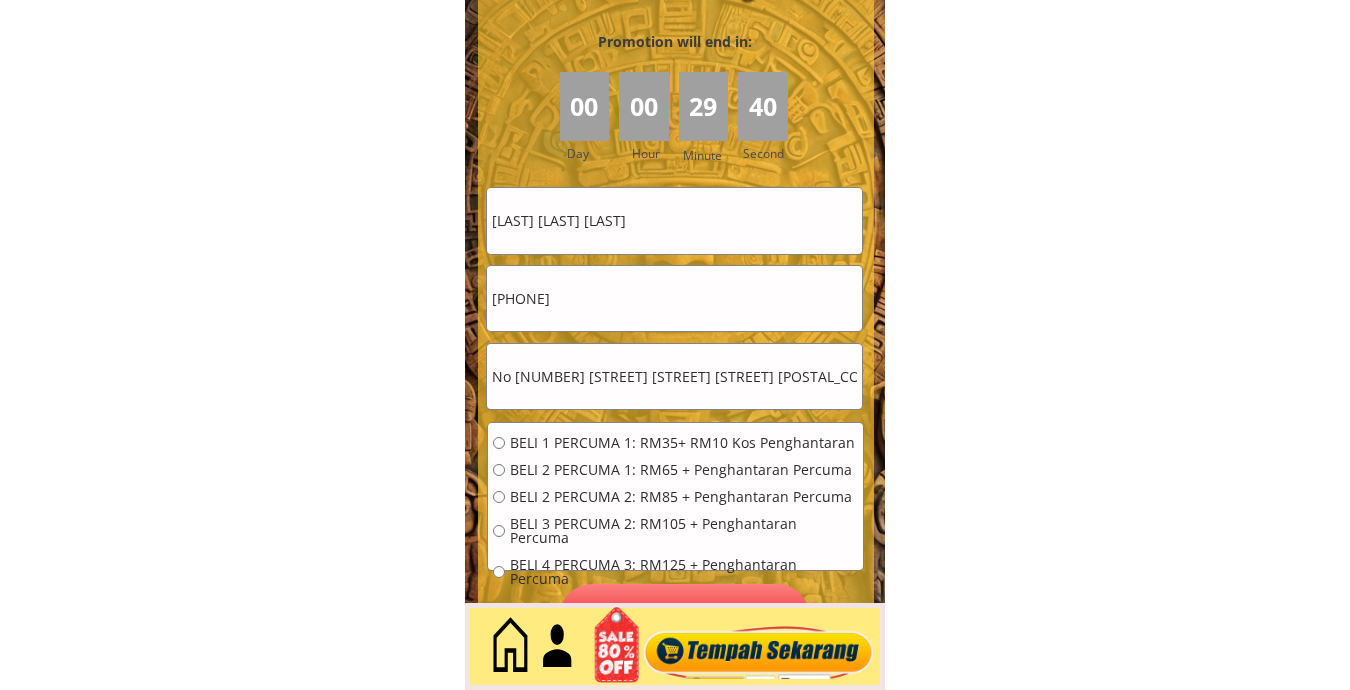 radio on "true" 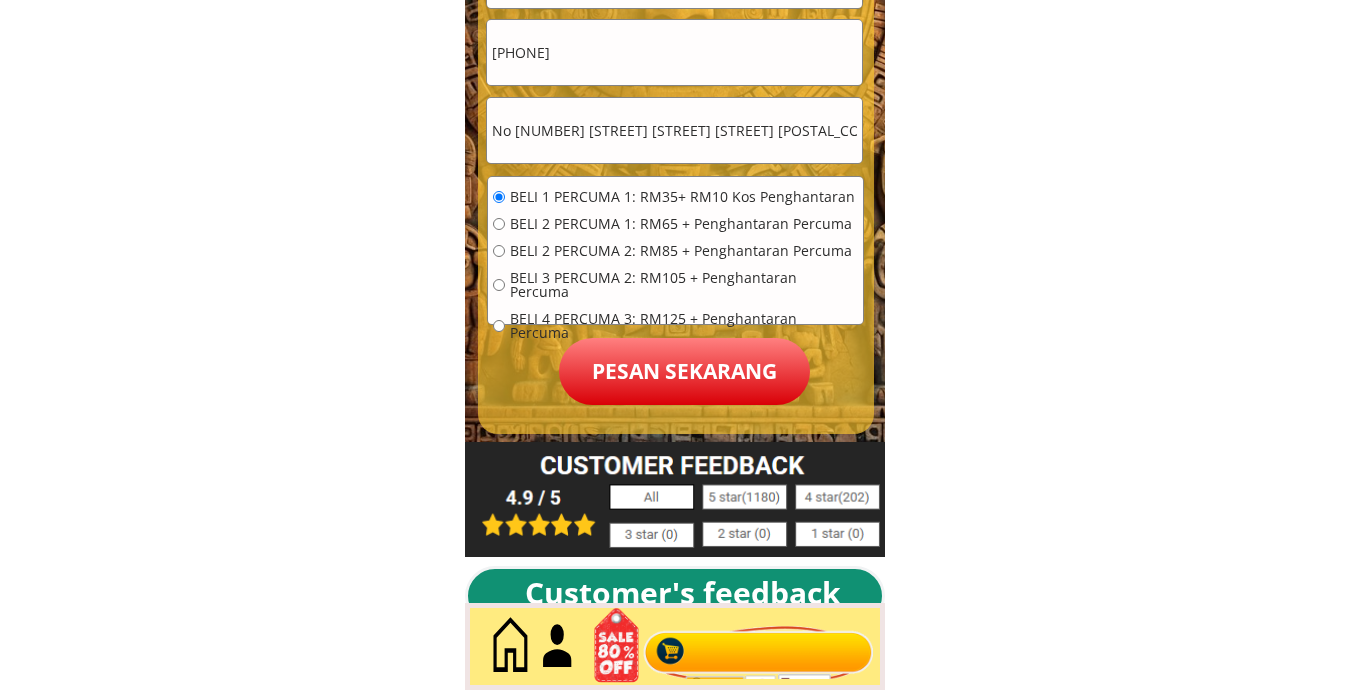 scroll, scrollTop: 9343, scrollLeft: 0, axis: vertical 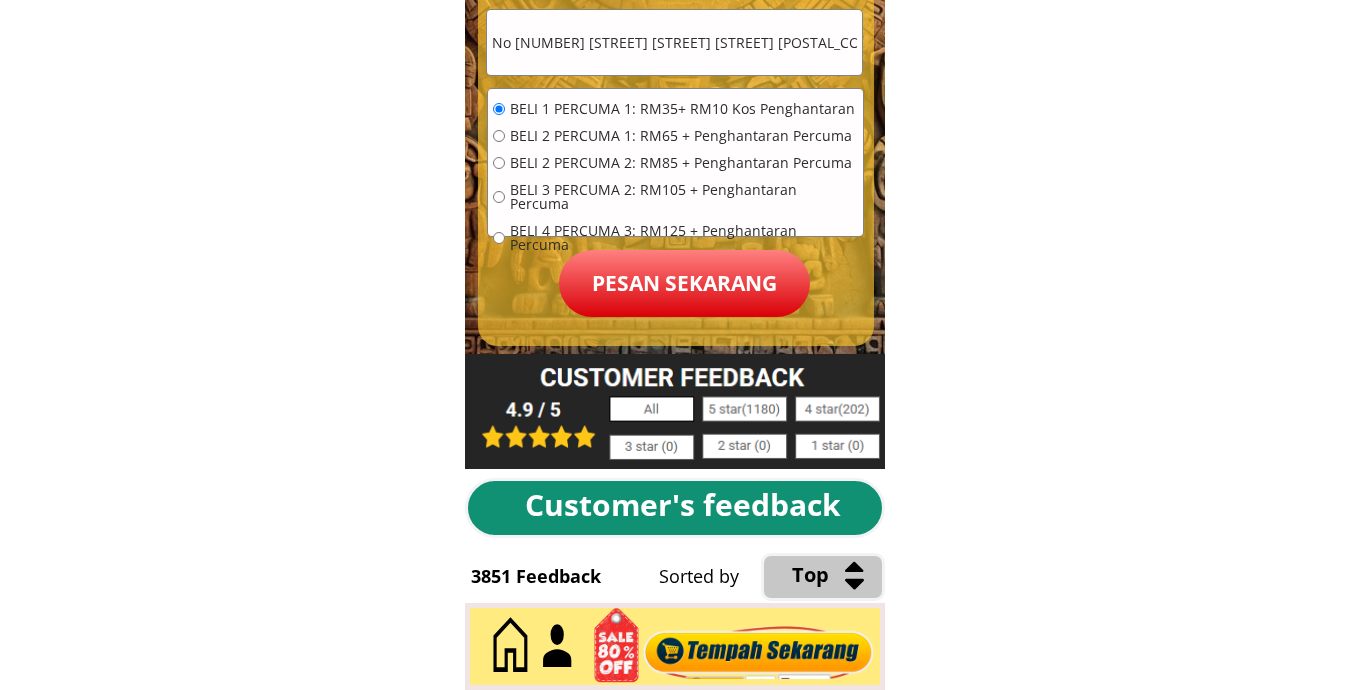 click on "Pesan sekarang" at bounding box center (684, 283) 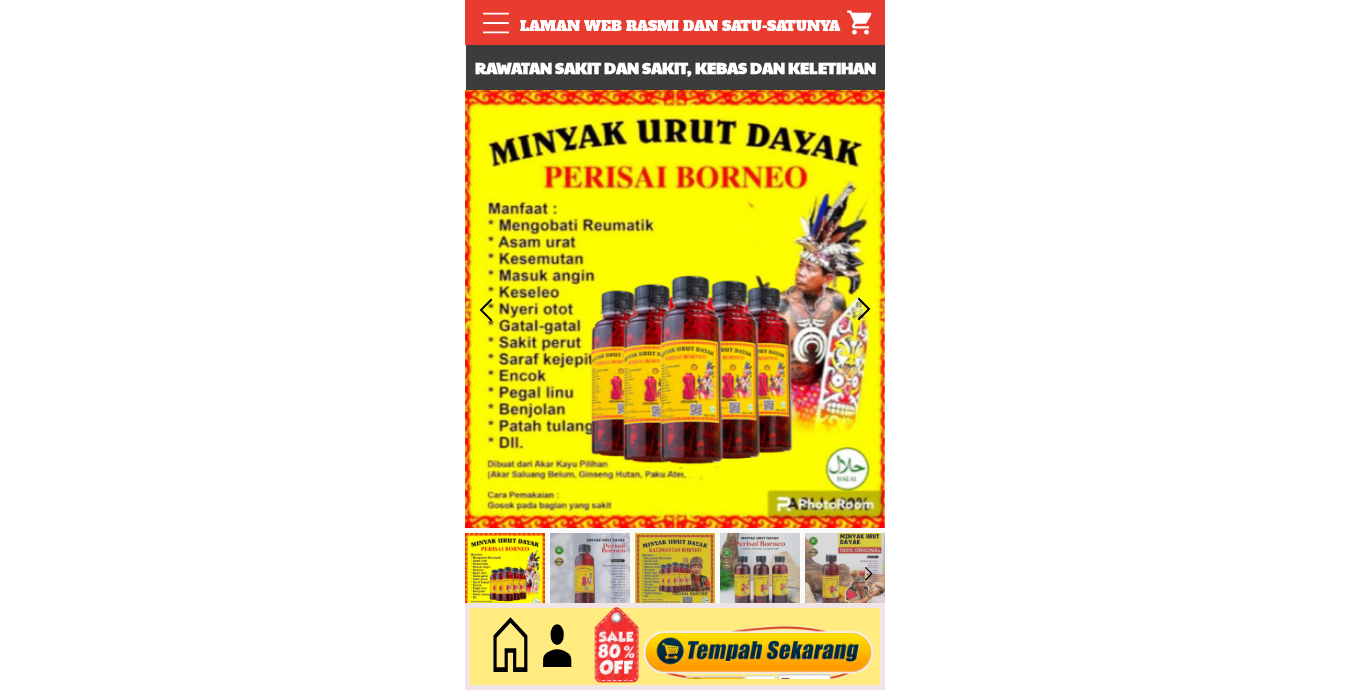 scroll, scrollTop: 0, scrollLeft: 0, axis: both 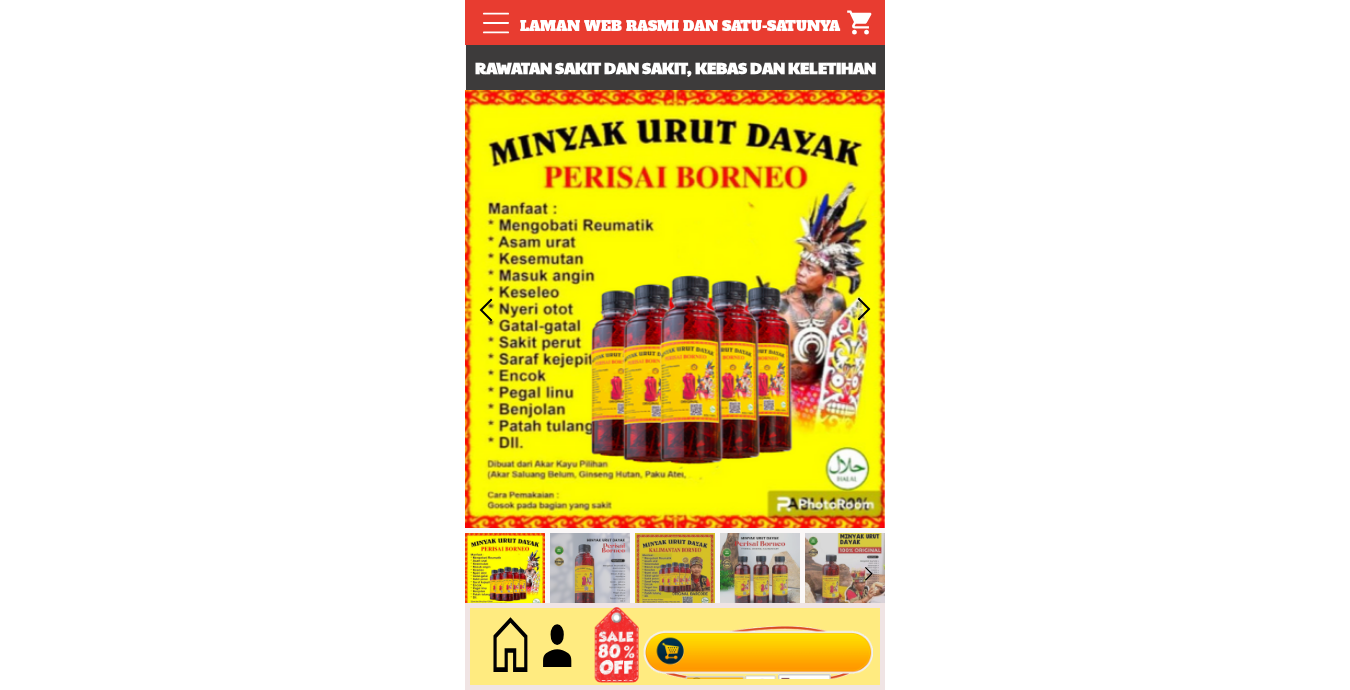 click at bounding box center (759, 647) 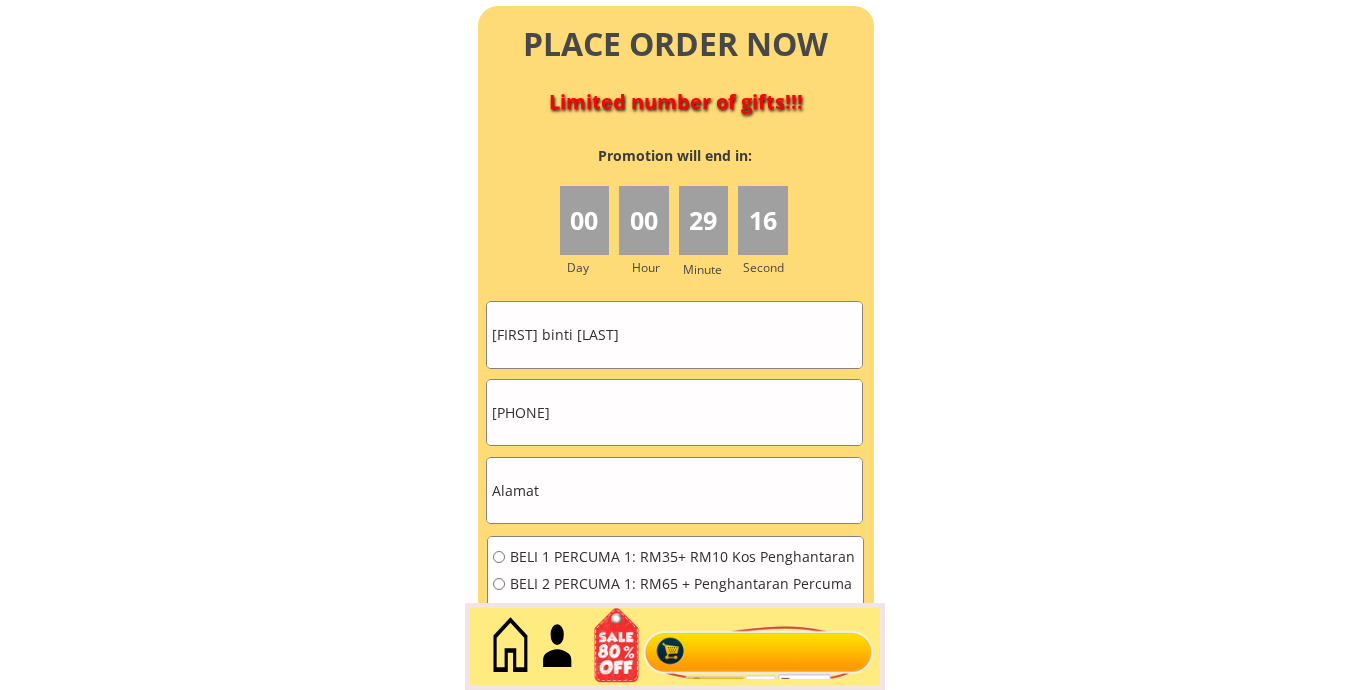 scroll, scrollTop: 9009, scrollLeft: 0, axis: vertical 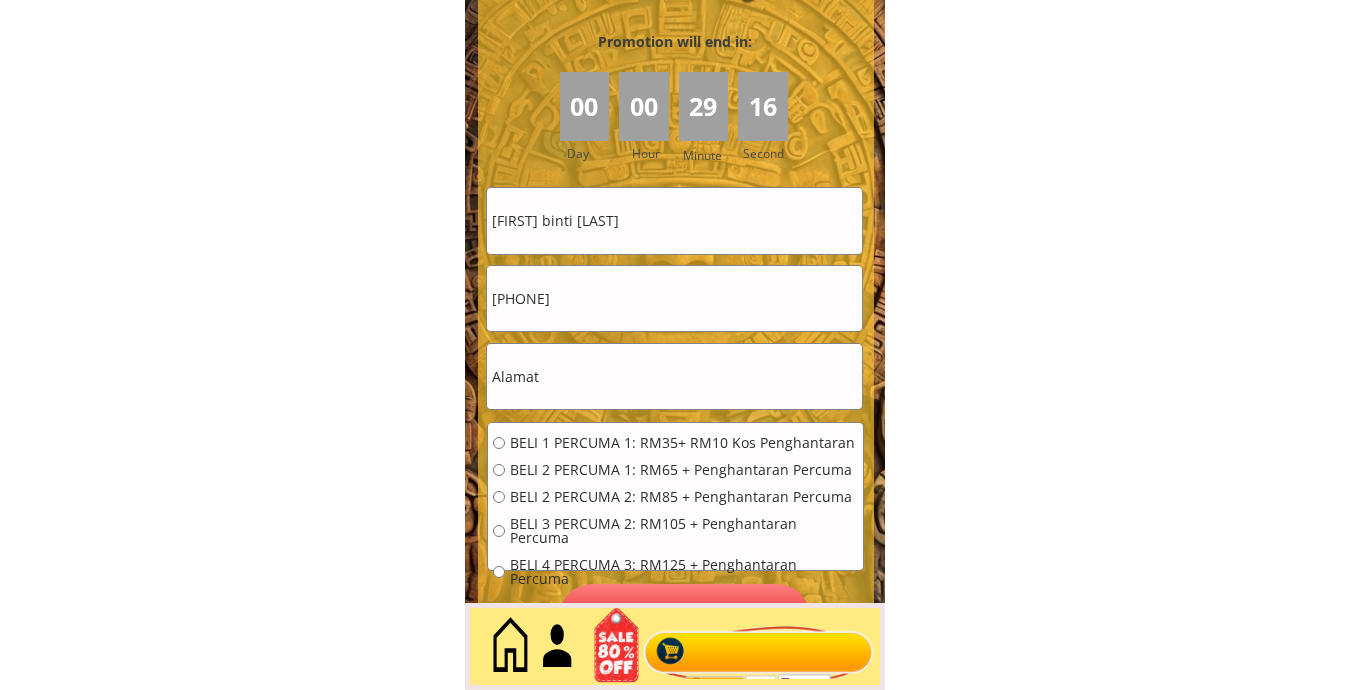 click on "[LAST] [LAST] [LAST]" at bounding box center (674, 220) 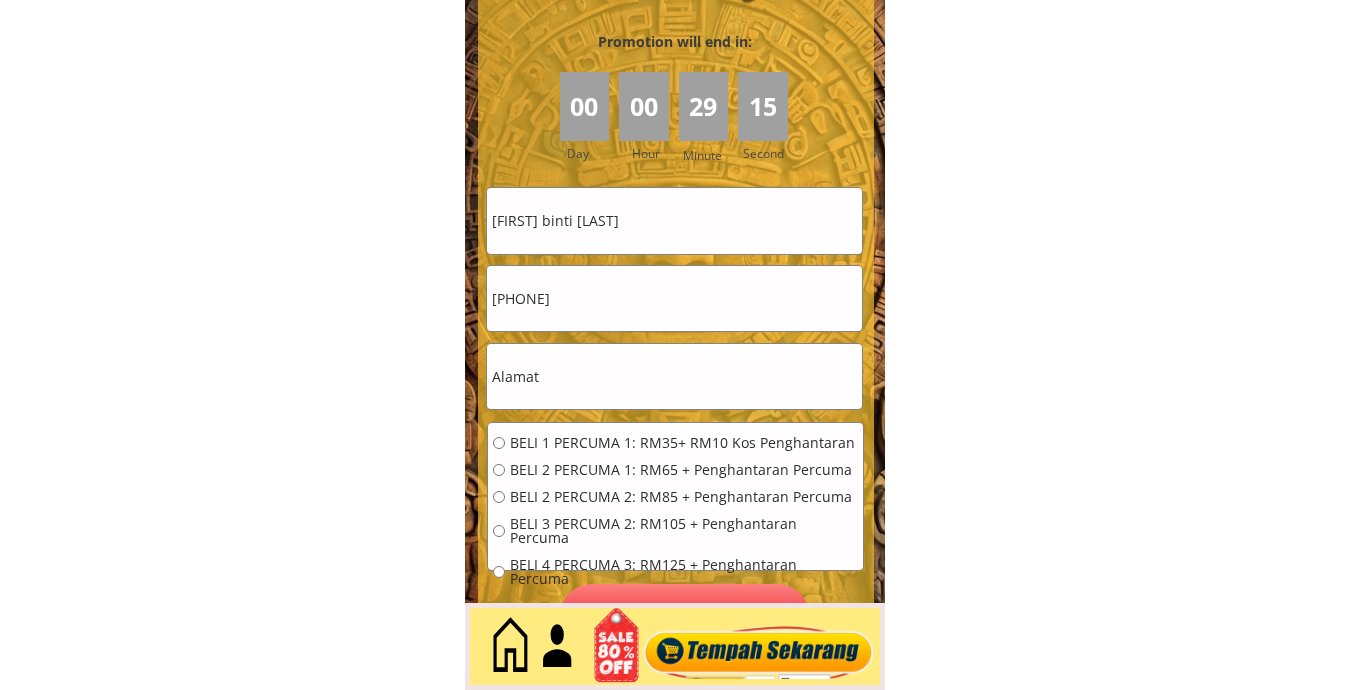 paste on "Richard hau" 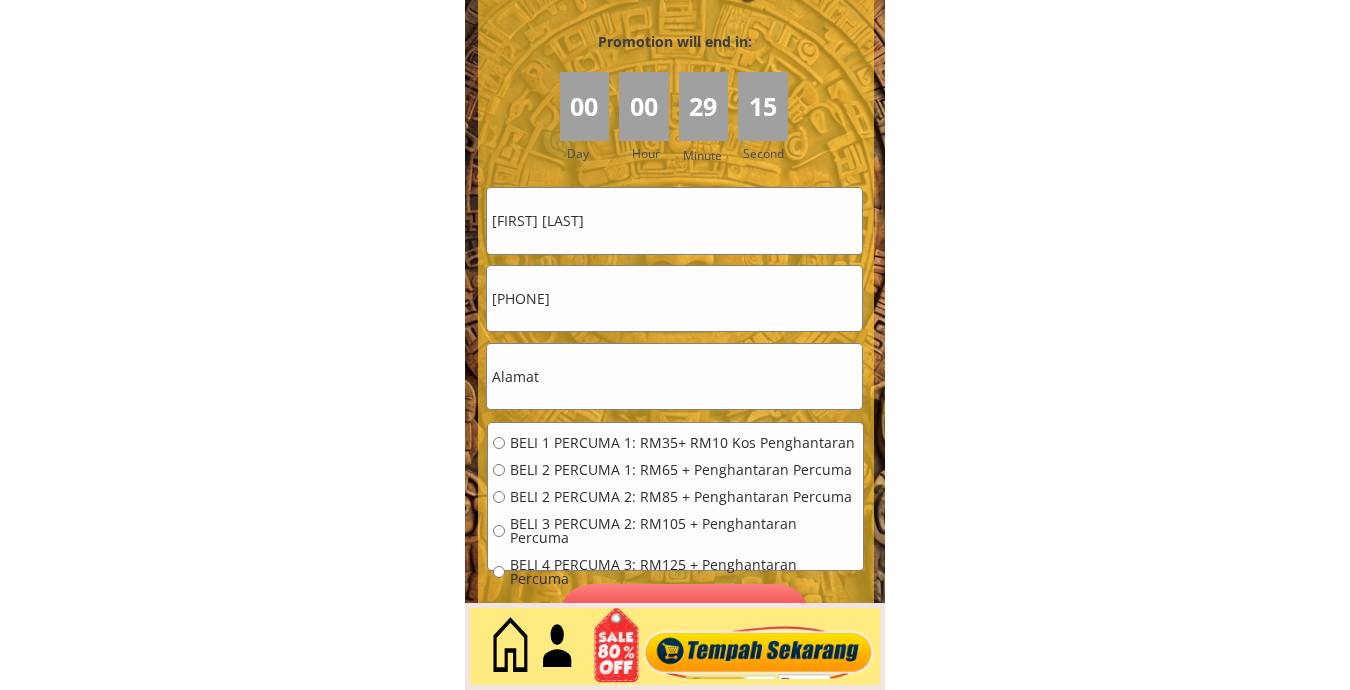 type on "Richard hau" 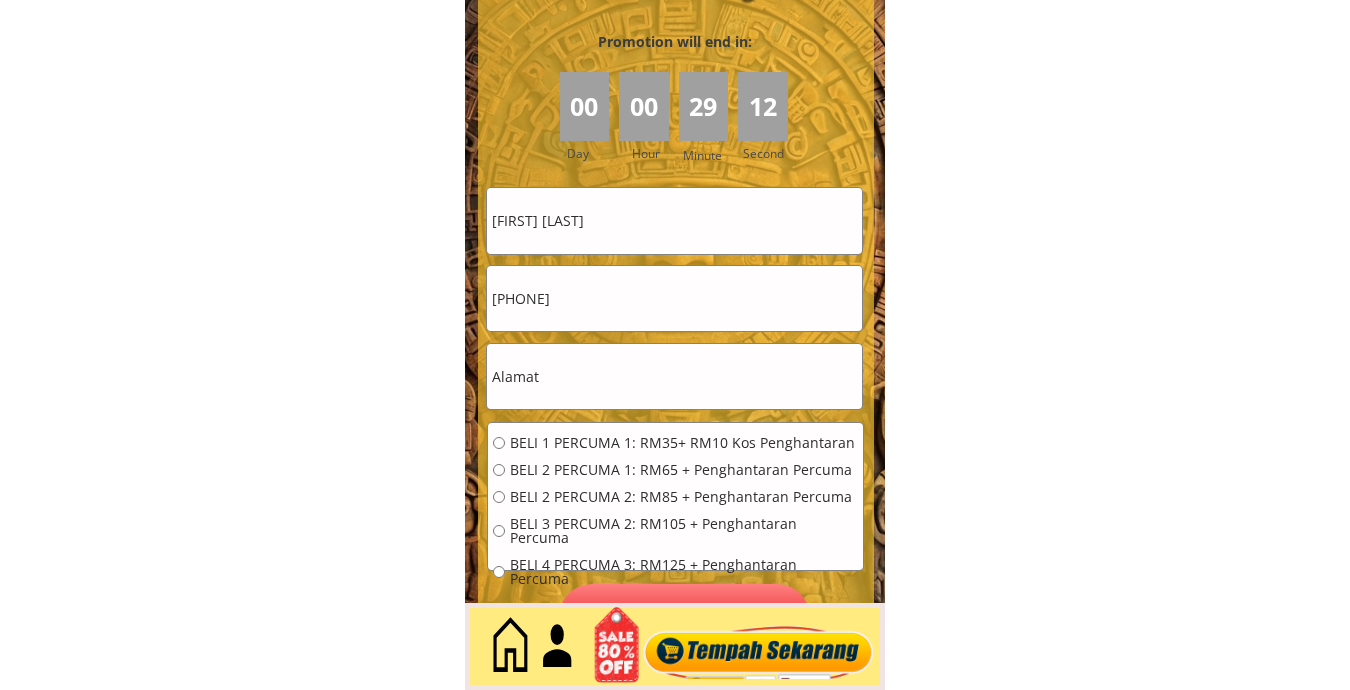 click on "0164259916" at bounding box center (674, 298) 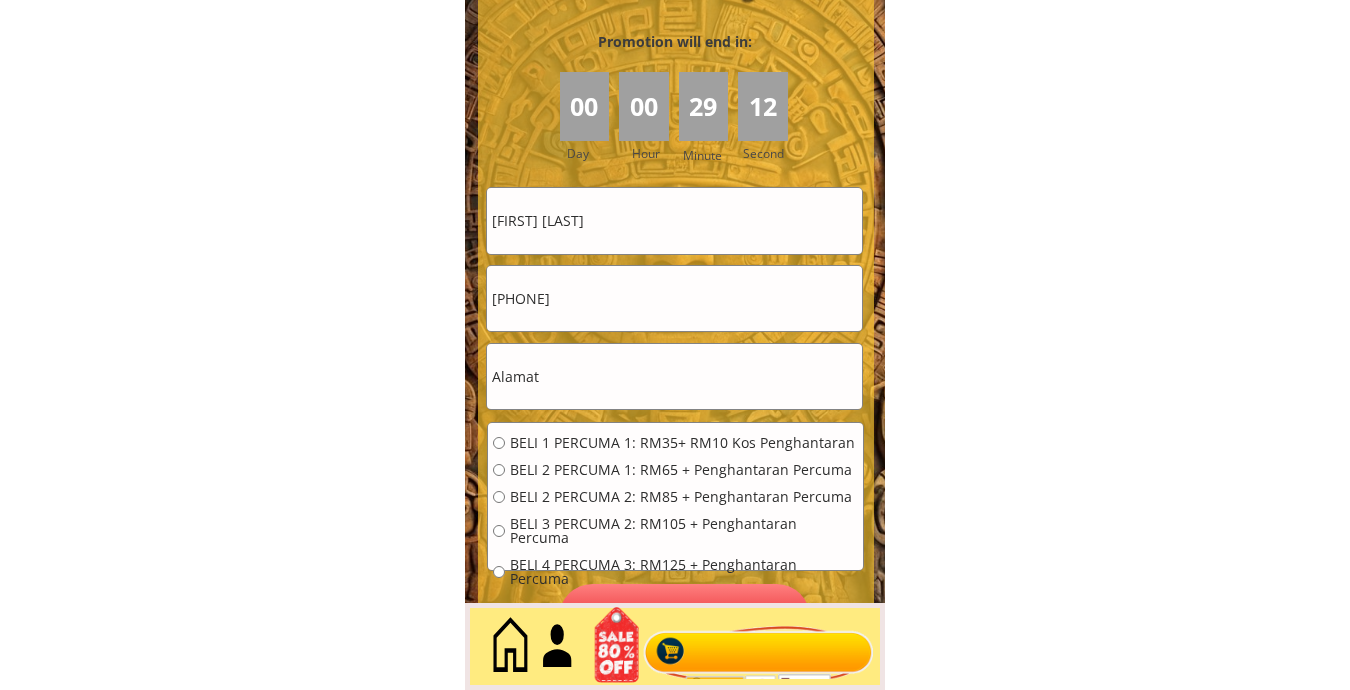 click on "0164259916" at bounding box center (674, 298) 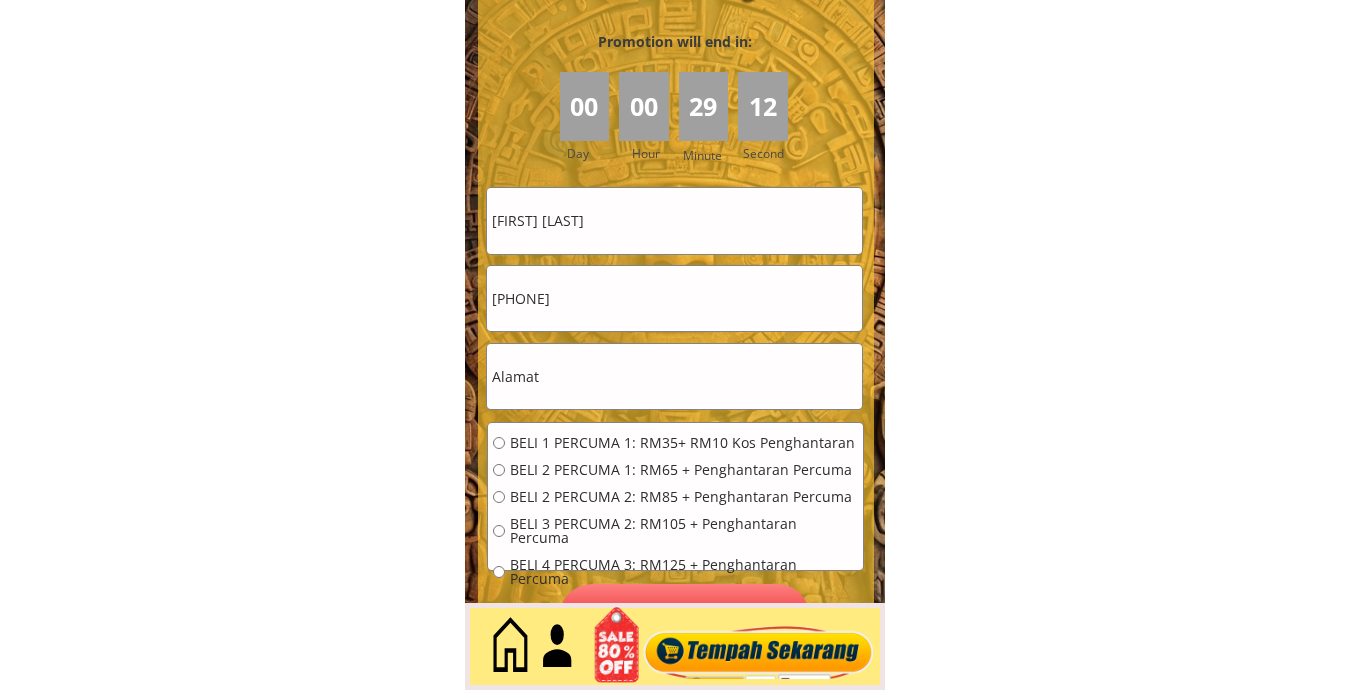 paste on "295740" 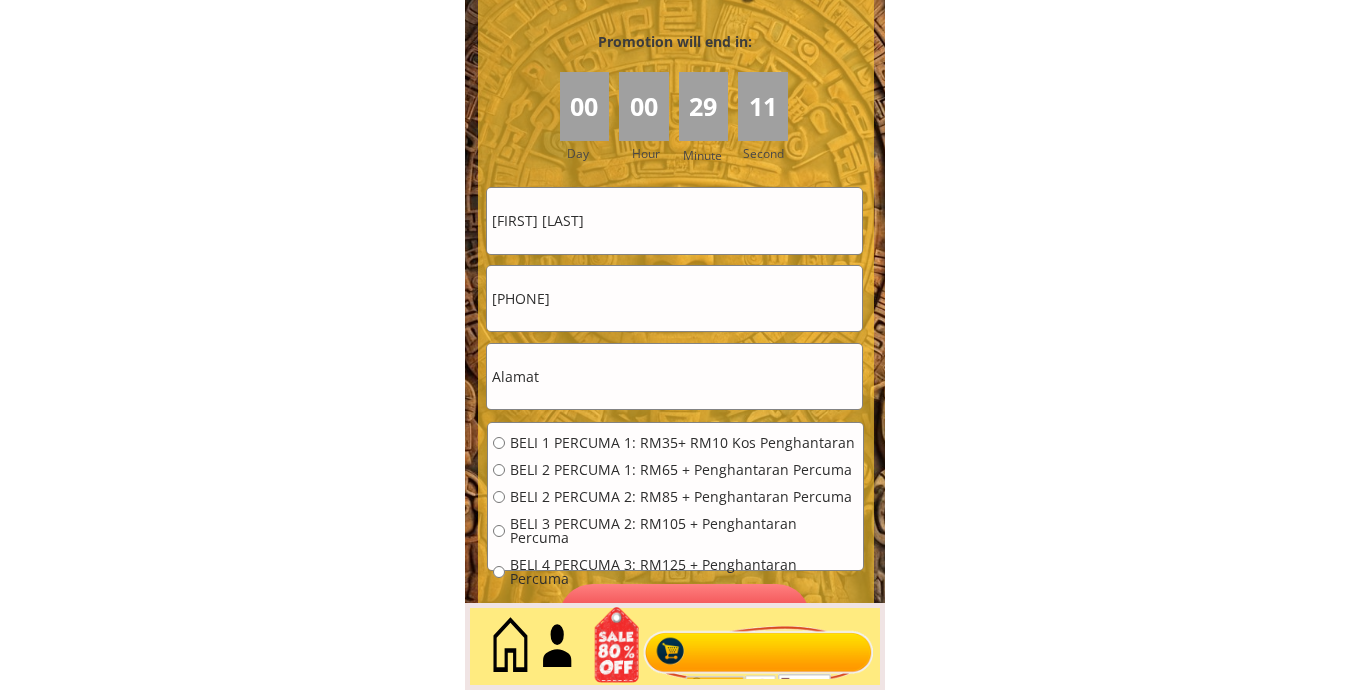 type on "016295740" 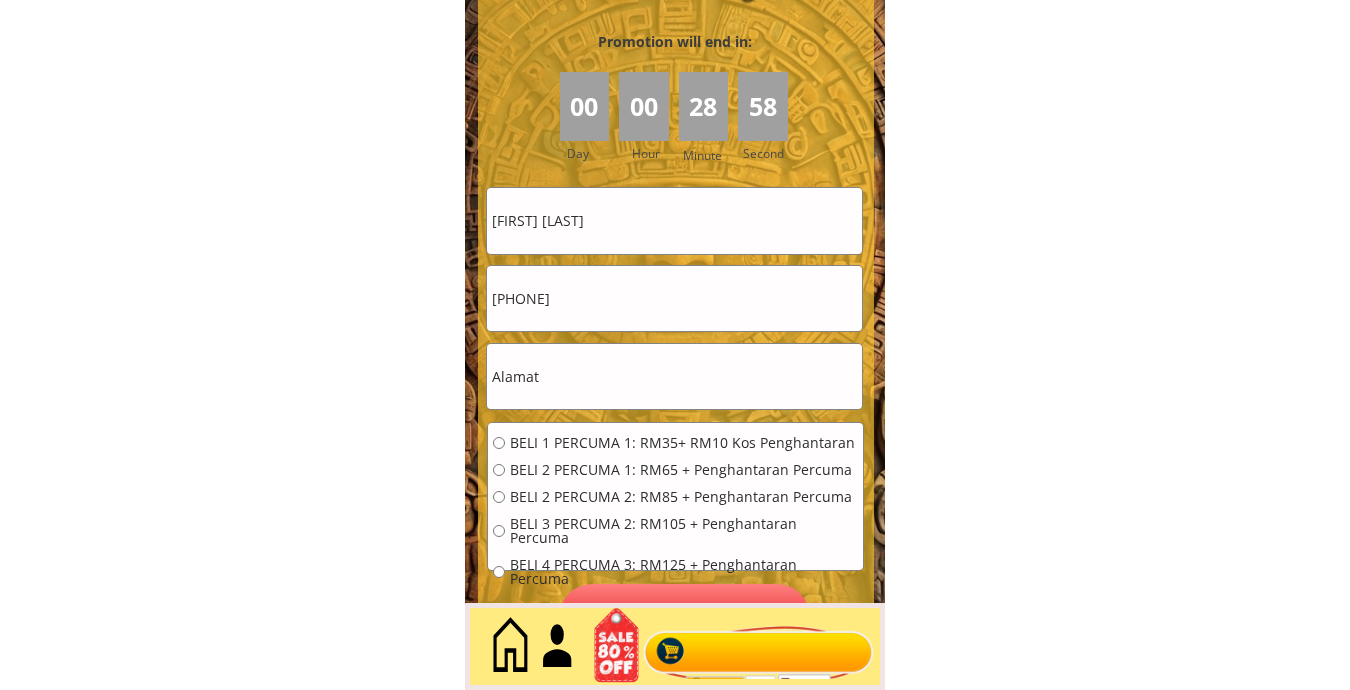 click at bounding box center [674, 376] 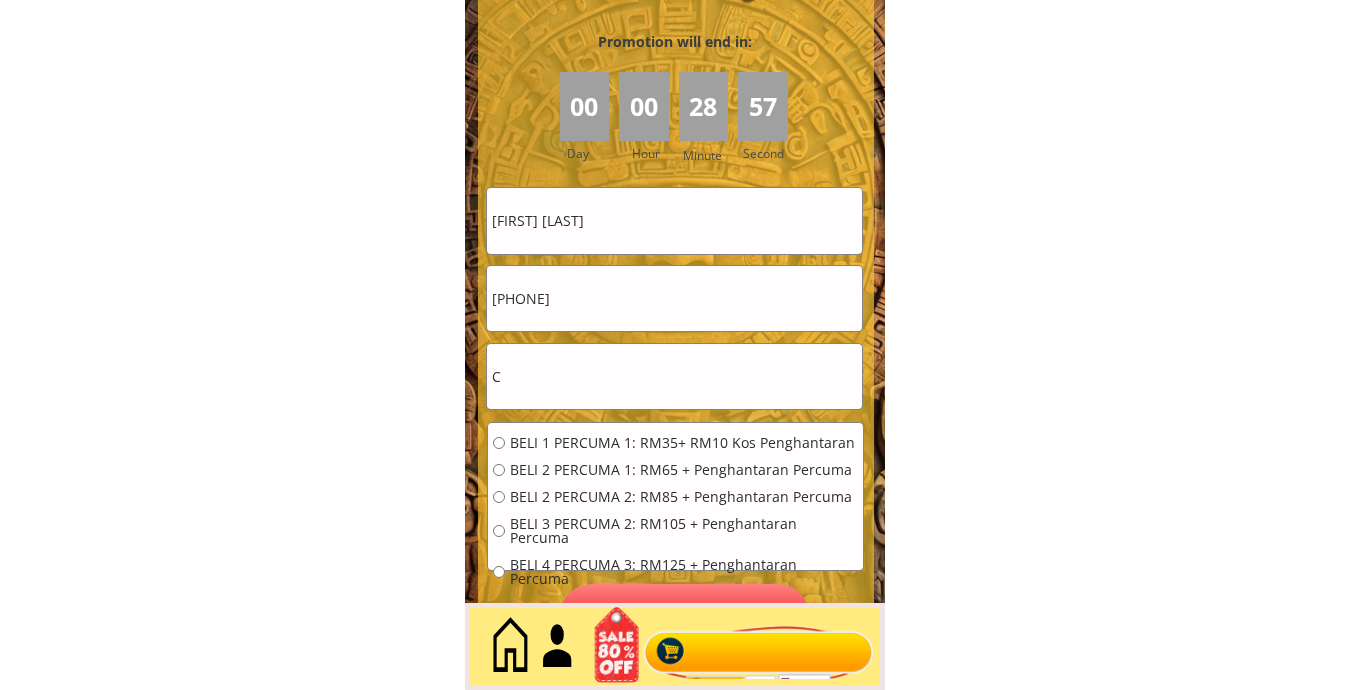 type on "C" 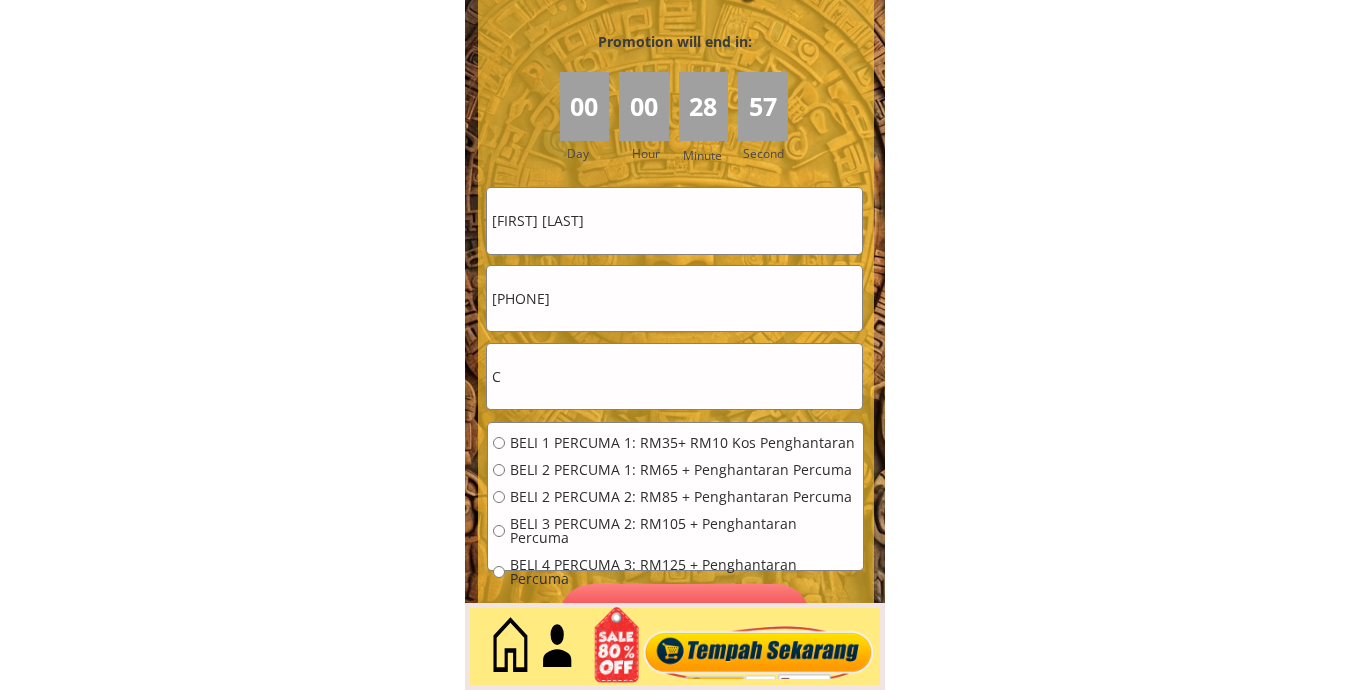 click on "BELI 1 PERCUMA 1: RM35+ RM10 Kos  Penghantaran BELI 2 PERCUMA 1: RM65 + Penghantaran Percuma BELI 2 PERCUMA 2: RM85 + Penghantaran Percuma BELI 3 PERCUMA 2: RM105 + Penghantaran Percuma BELI 4 PERCUMA 3: RM125 + Penghantaran Percuma" at bounding box center (675, 517) 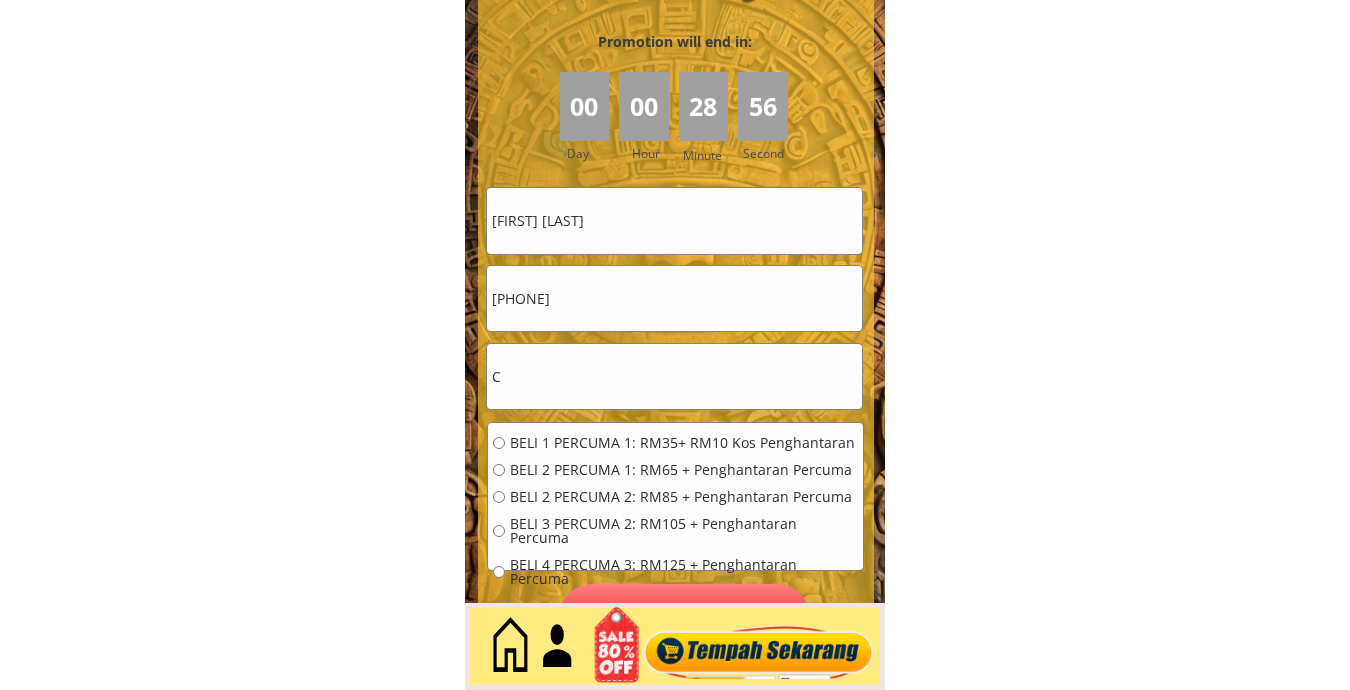 click on "BELI 1 PERCUMA 1: RM35+ RM10 Kos  Penghantaran" at bounding box center [684, 443] 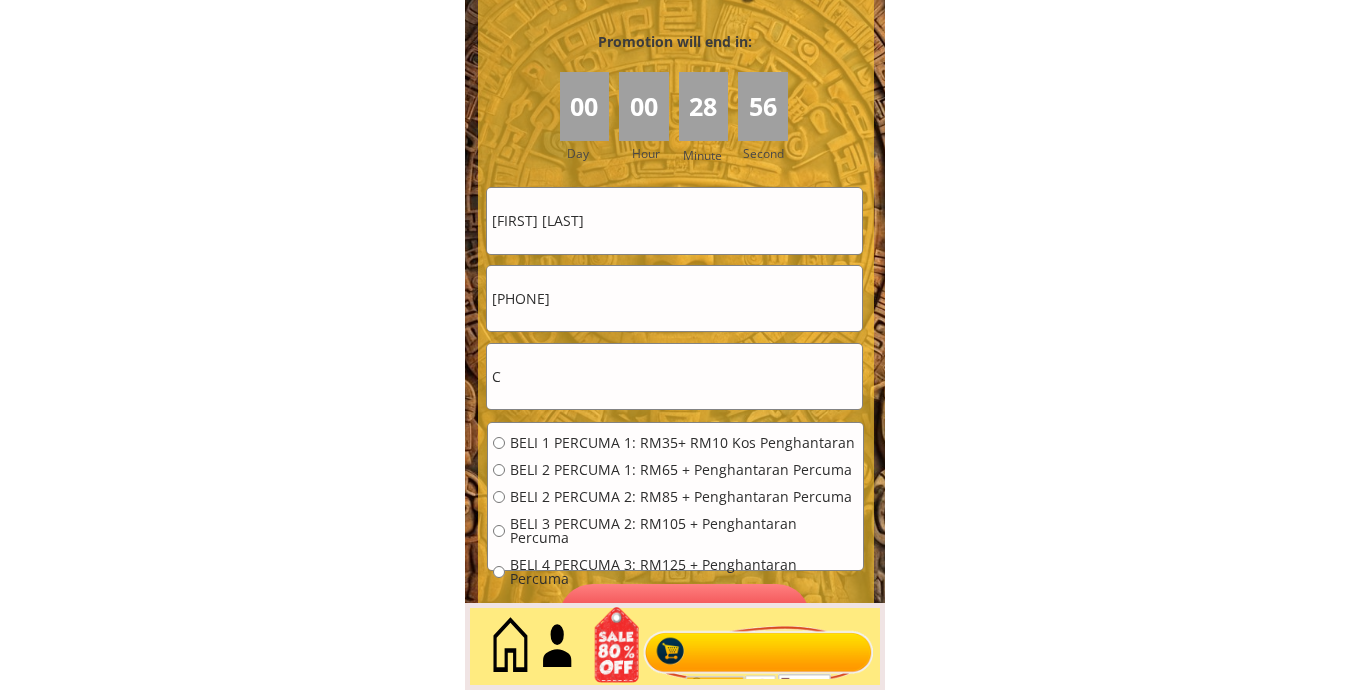 radio on "true" 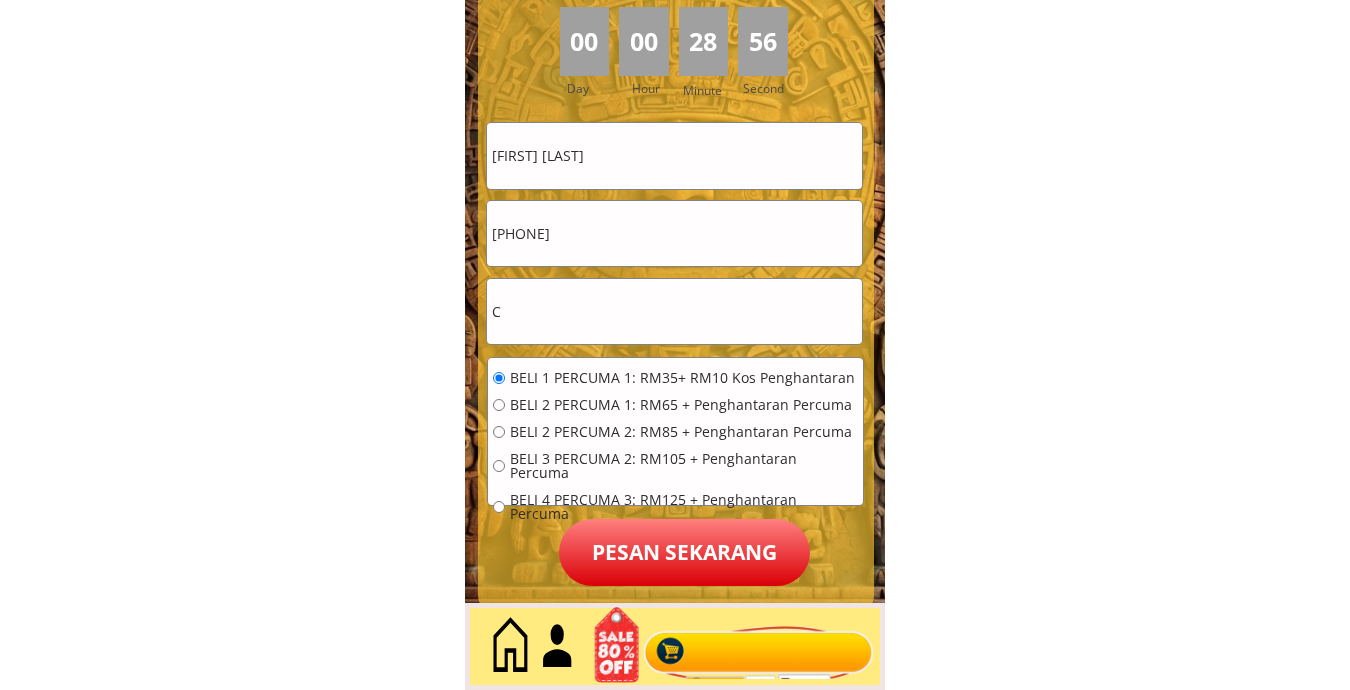 scroll, scrollTop: 9343, scrollLeft: 0, axis: vertical 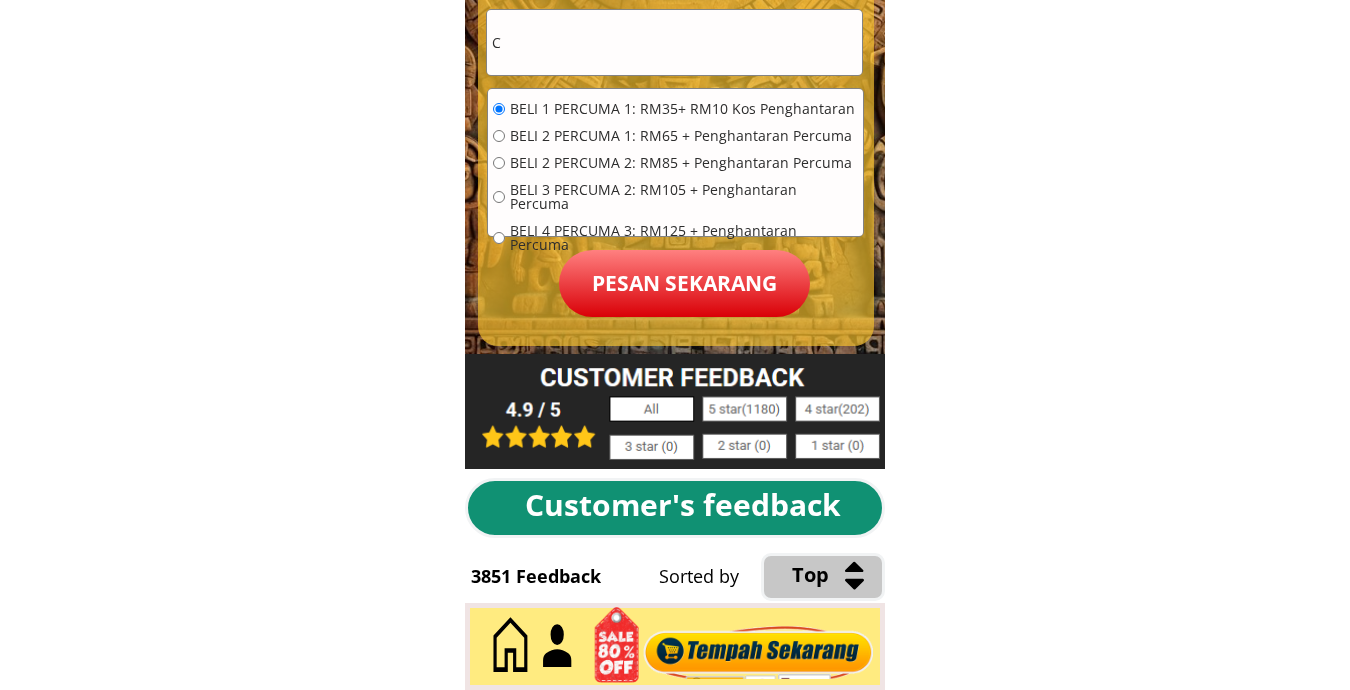 click on "Pesan sekarang" at bounding box center [684, 283] 